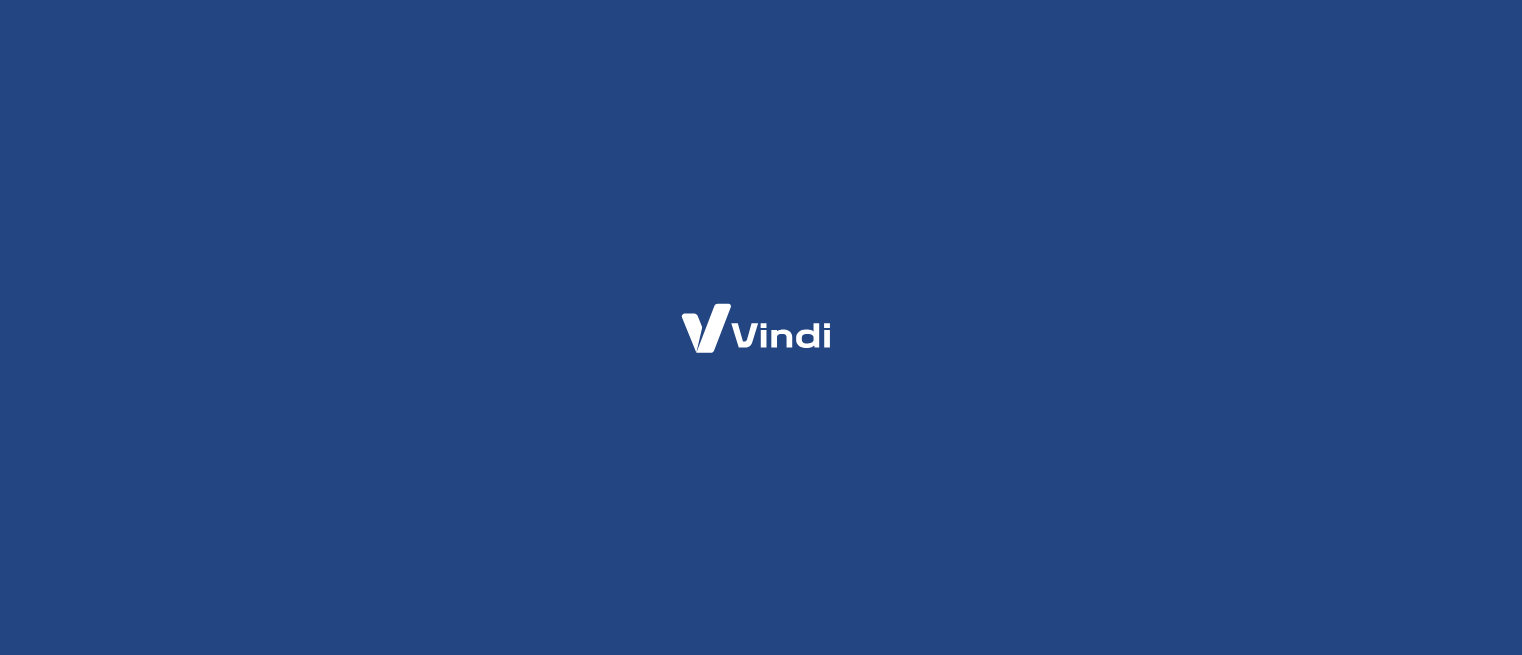 scroll, scrollTop: 0, scrollLeft: 0, axis: both 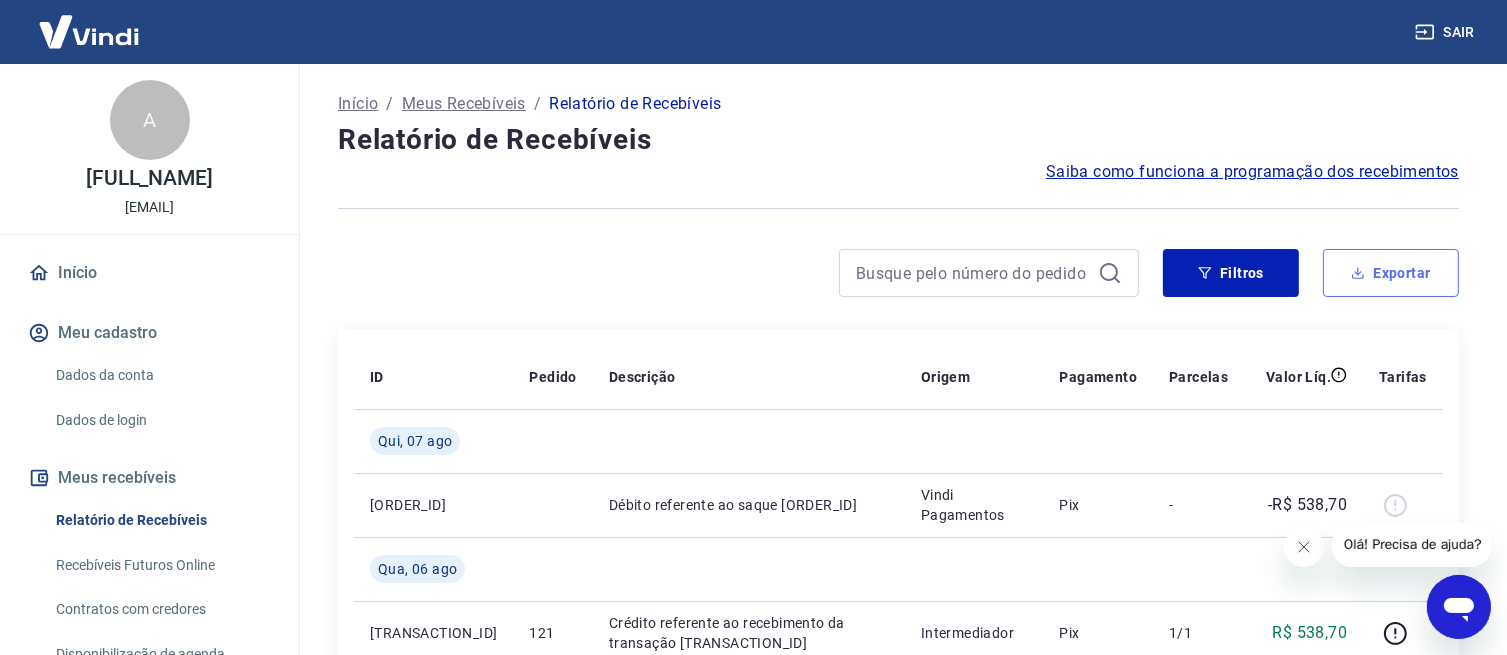 click on "Exportar" at bounding box center (1391, 273) 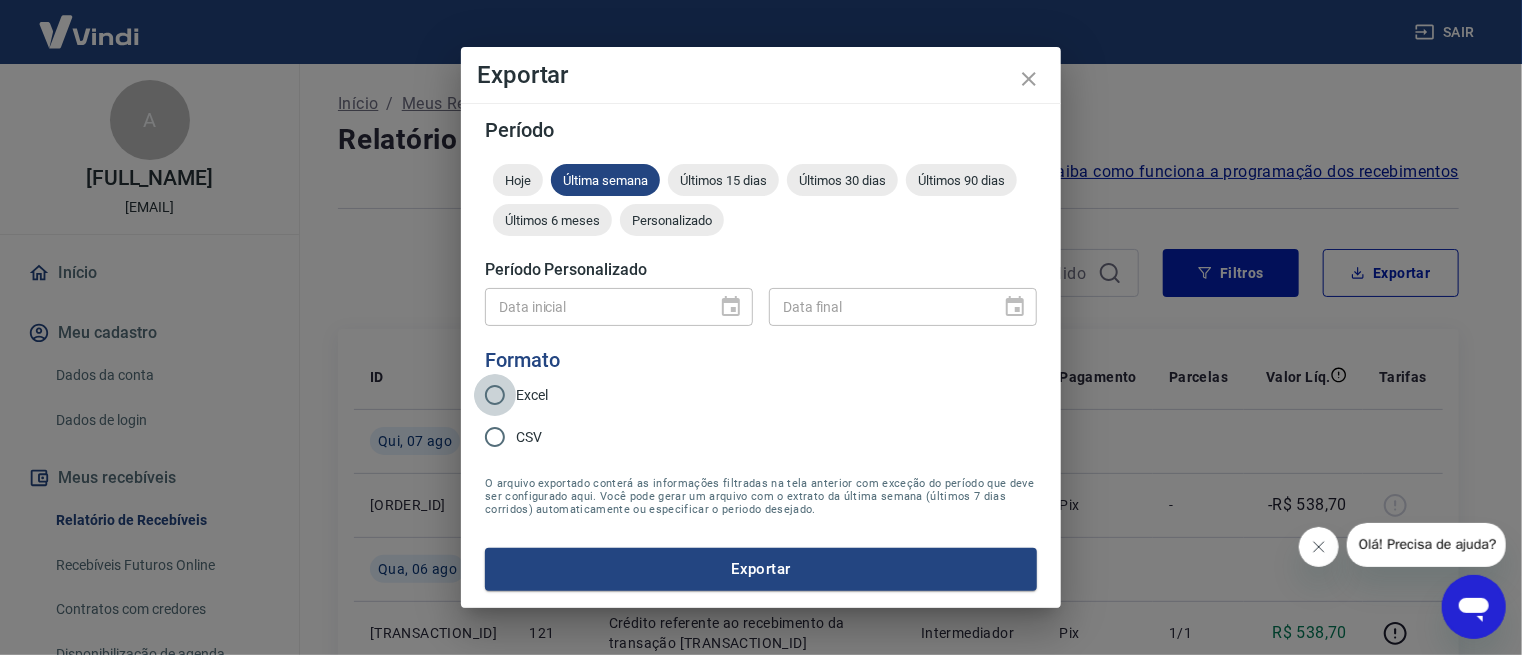 click on "Excel" at bounding box center (495, 395) 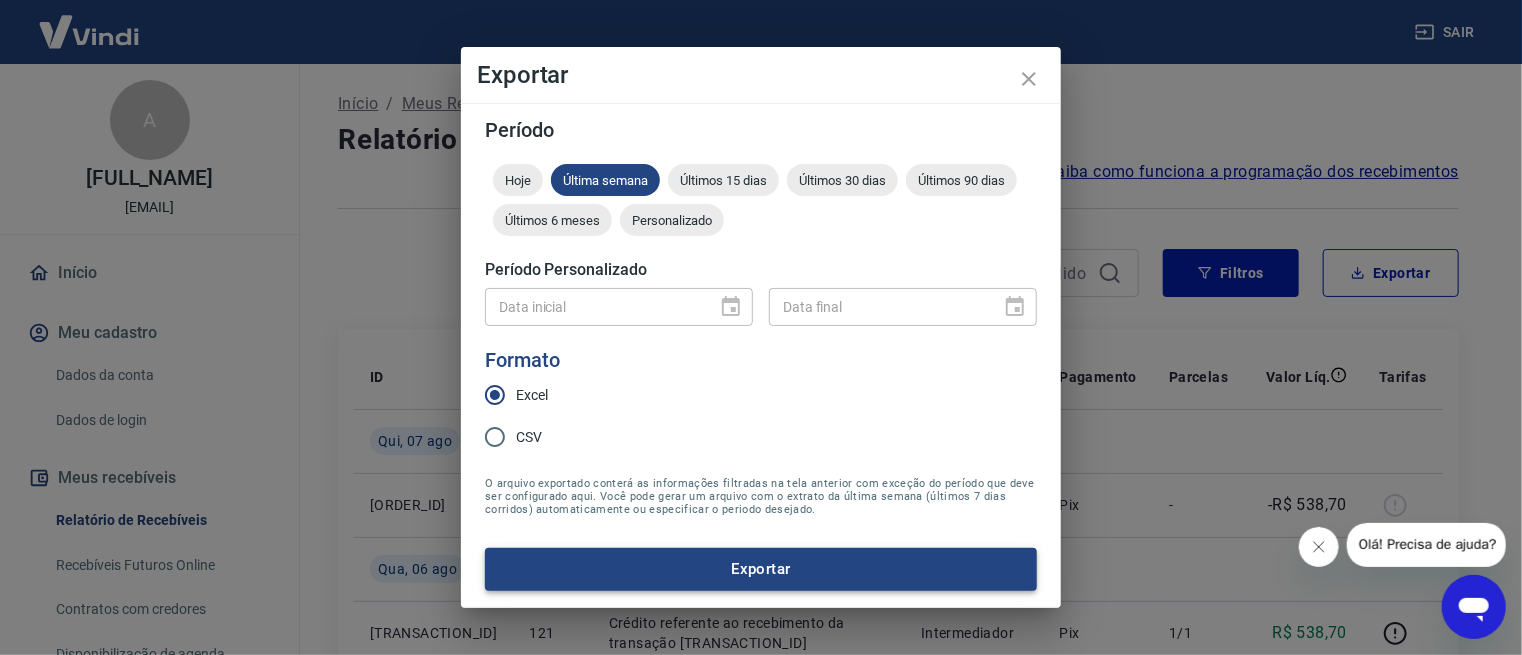 click on "Exportar" at bounding box center (761, 569) 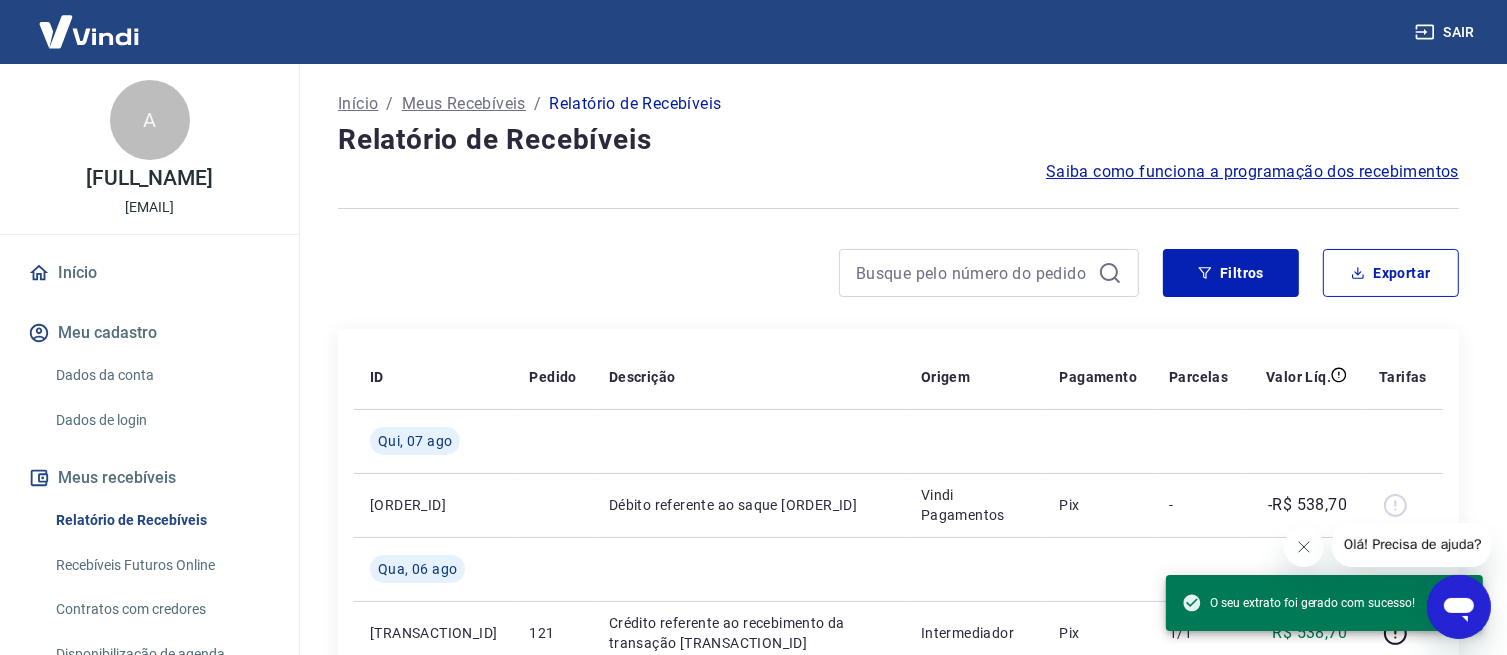 click on "Início / Meus Recebíveis / Relatório de Recebíveis Relatório de Recebíveis Saiba como funciona a programação dos recebimentos Saiba como funciona a programação dos recebimentos Filtros Exportar ID Pedido Descrição Origem Pagamento Parcelas Valor Líq. Tarifas Qui, [DATE] [ORDER_ID] Débito referente ao saque [ORDER_ID] Vindi Pagamentos Pix - -R$ 538,70 Qua, [DATE] [TRANSACTION_ID] 121 Crédito referente ao recebimento da transação [TRANSACTION_ID] Intermediador Pix 1/1 R$ 538,70 [ORDER_ID] Débito referente ao saque [ORDER_ID] Vindi Pagamentos Pix - -R$ 1.392,47 [TRANSACTION_ID] Débito referente à liquidação da UR [UR_ID] via CIP Vindi Pagamentos Visa - -R$ 932,69 [TRANSACTION_ID] Débito referente à liquidação da UR [UR_ID] via CIP Vindi Pagamentos Visa - -R$ 350,34 [TRANSACTION_ID] 71 Crédito referente ao recebimento da transação [TRANSACTION_ID] Intermediador Visa 2/4 R$ 310,89 [TRANSACTION_ID] 71 Crédito referente ao recebimento da transação [TRANSACTION_ID] Intermediador Visa 4/4 R$ 310,91 [TRANSACTION_ID] 71 Intermediador Visa 3/4 R$ 310,89 -" at bounding box center [898, 1094] 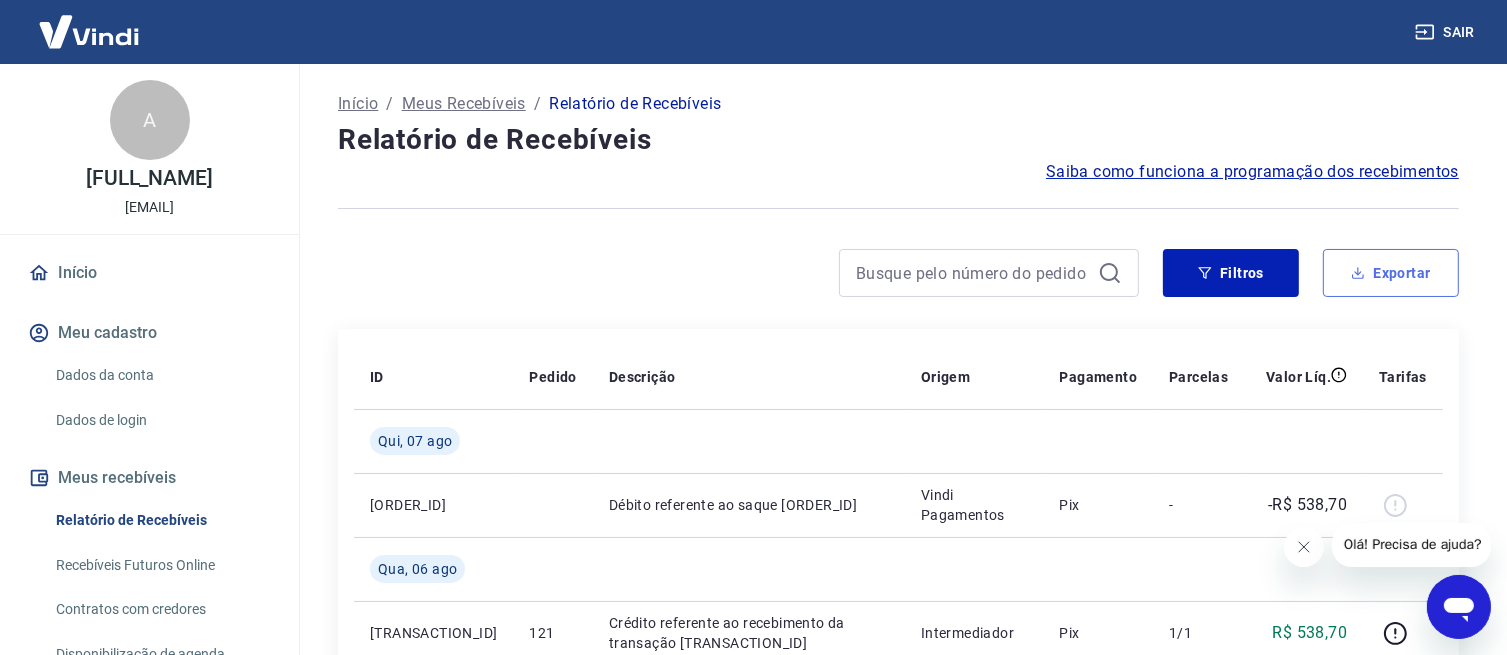click on "Exportar" at bounding box center (1391, 273) 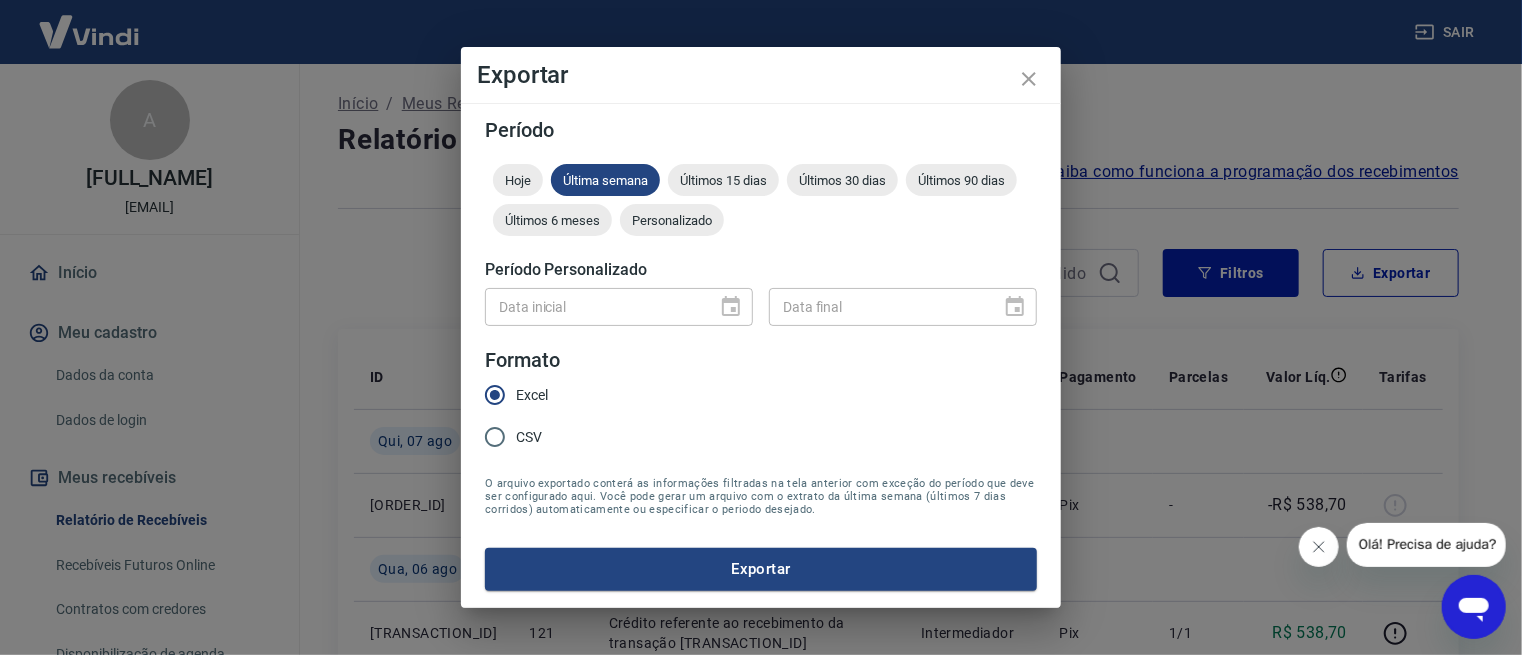 click on "Data inicial" at bounding box center (619, 306) 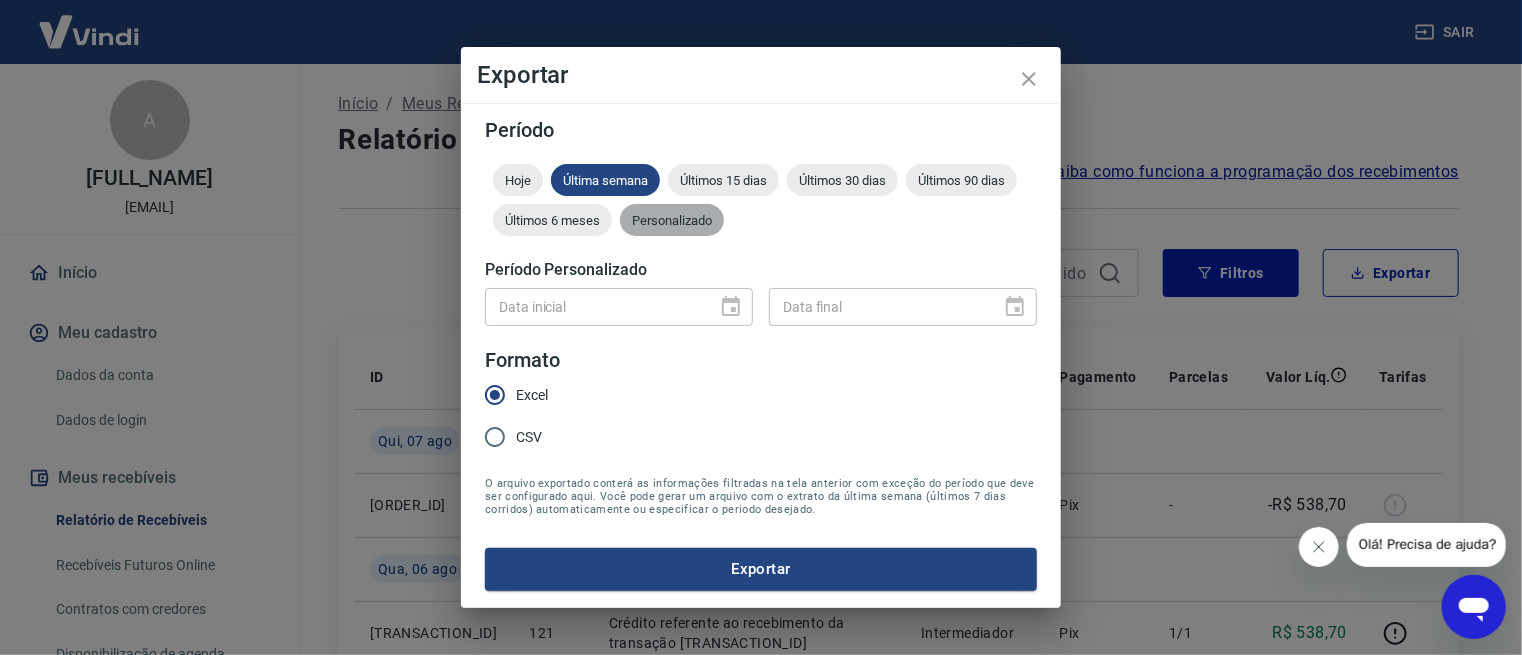 click on "Personalizado" at bounding box center [672, 220] 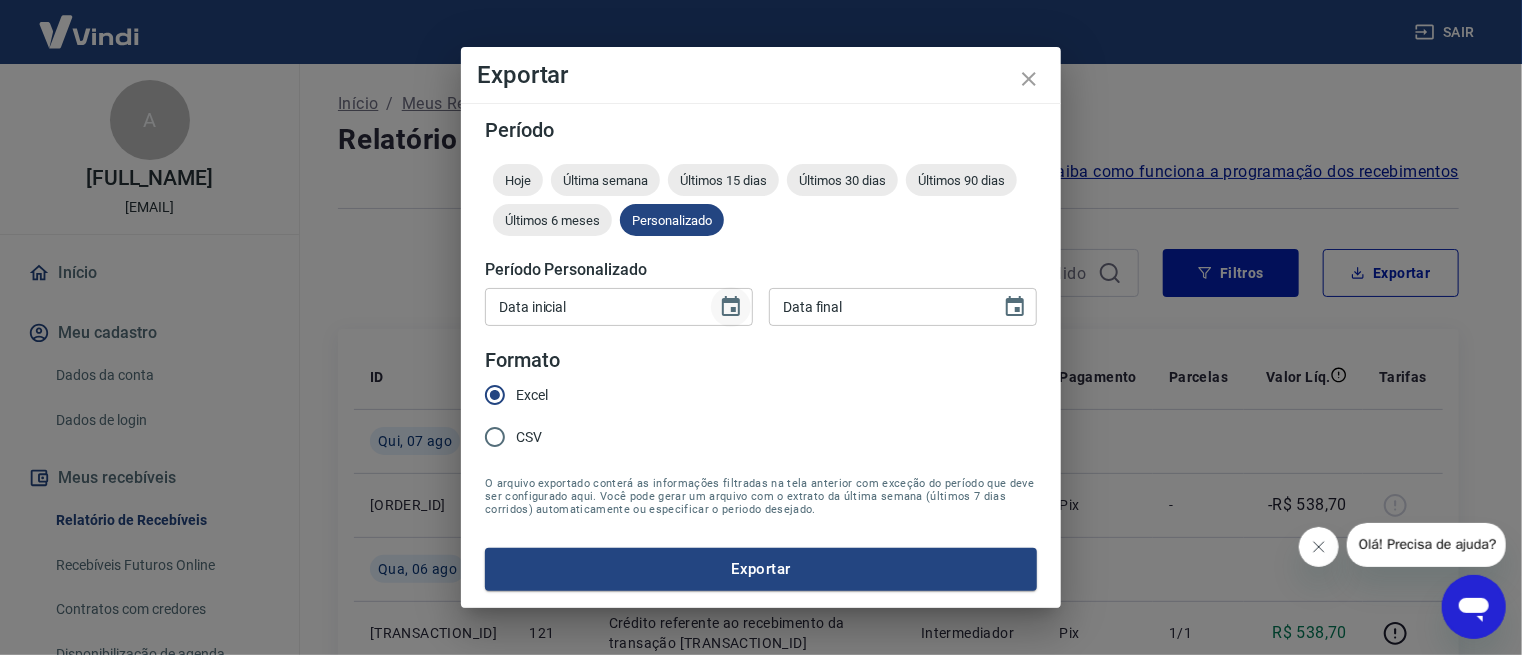 click 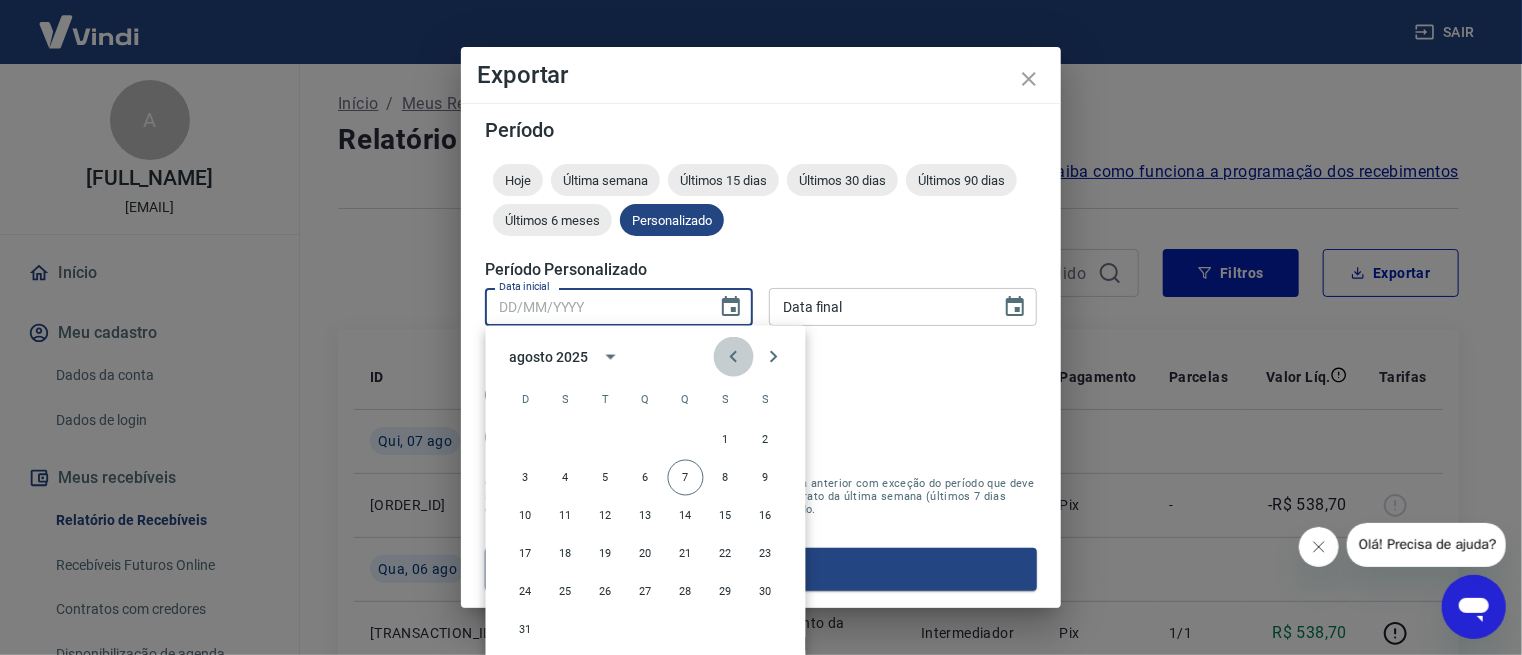 click 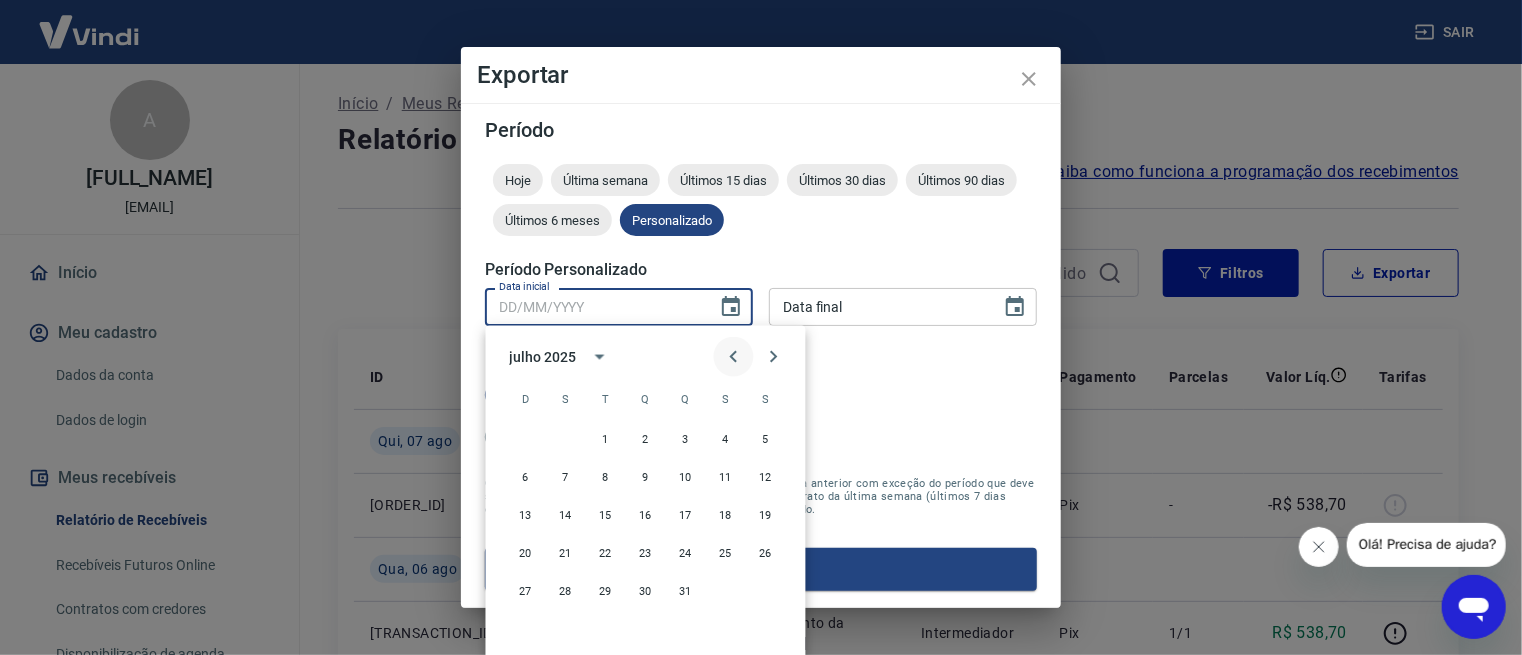 click 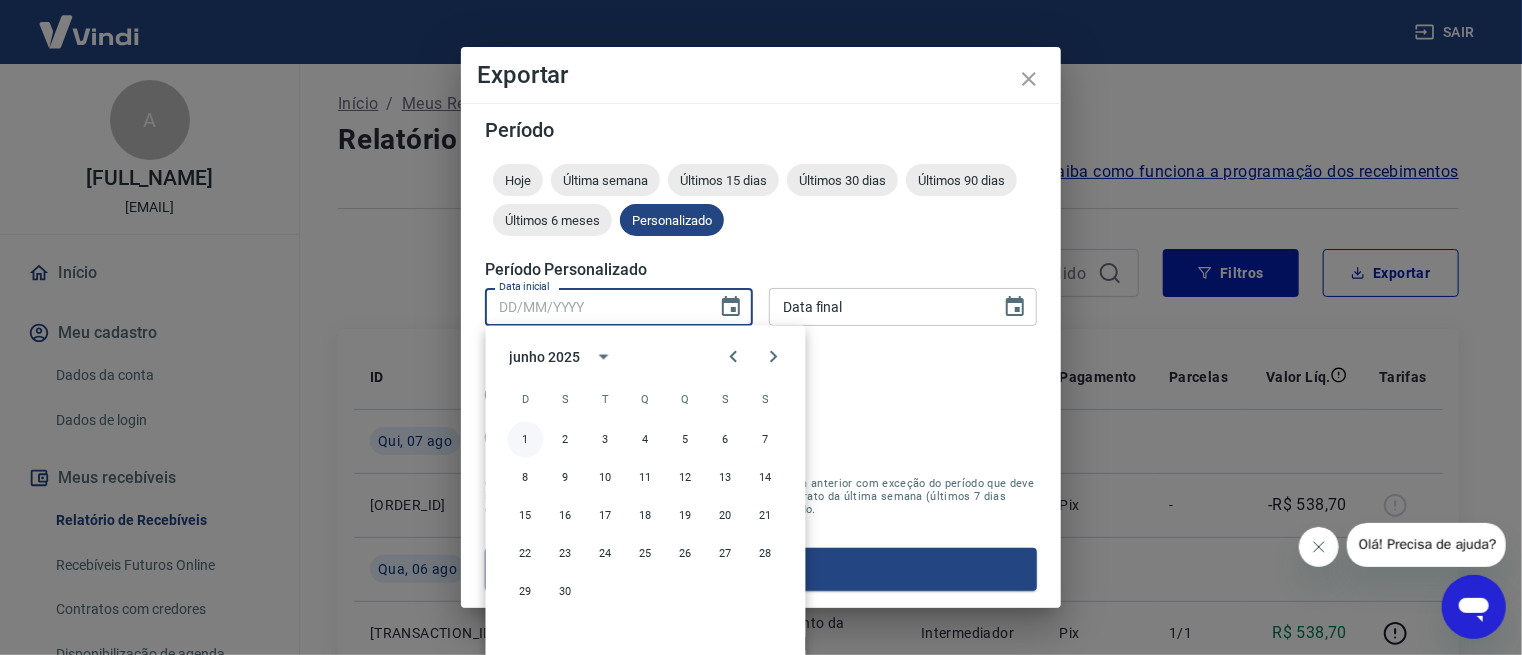 click on "1" at bounding box center [526, 440] 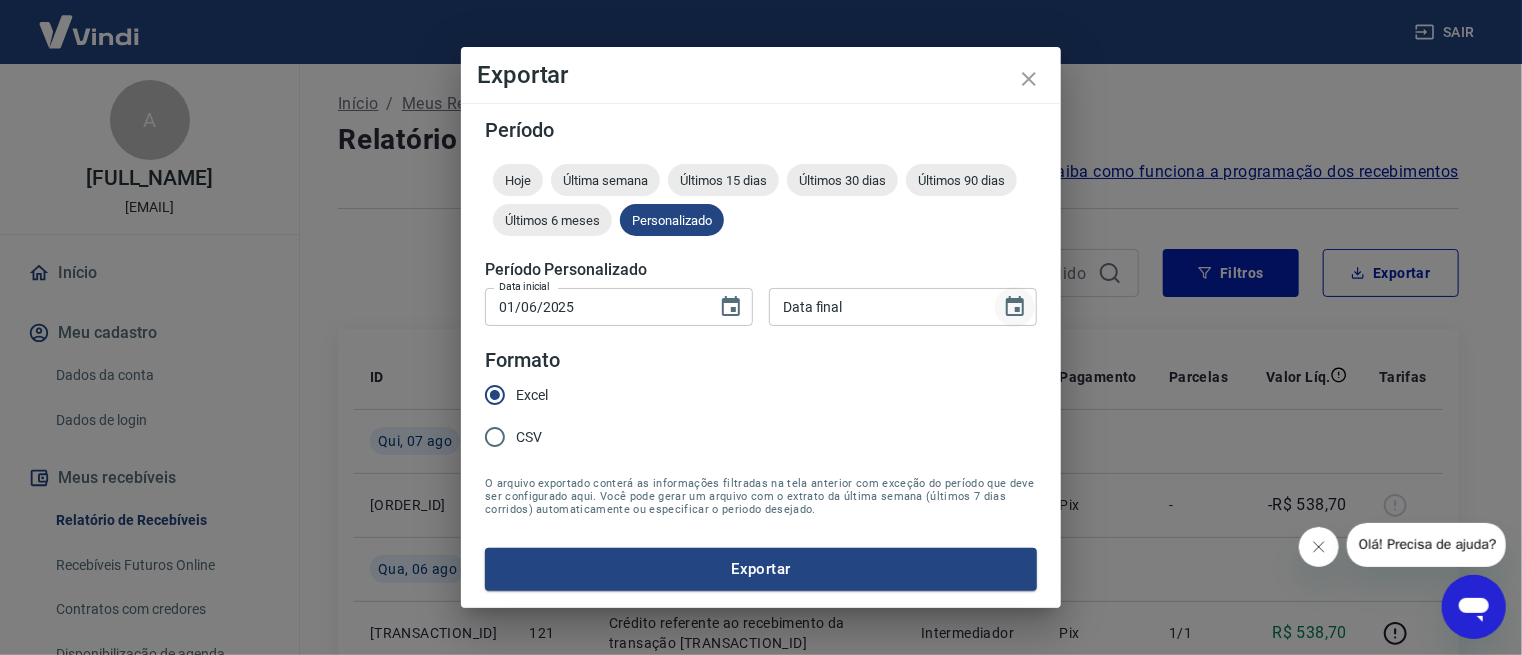 click 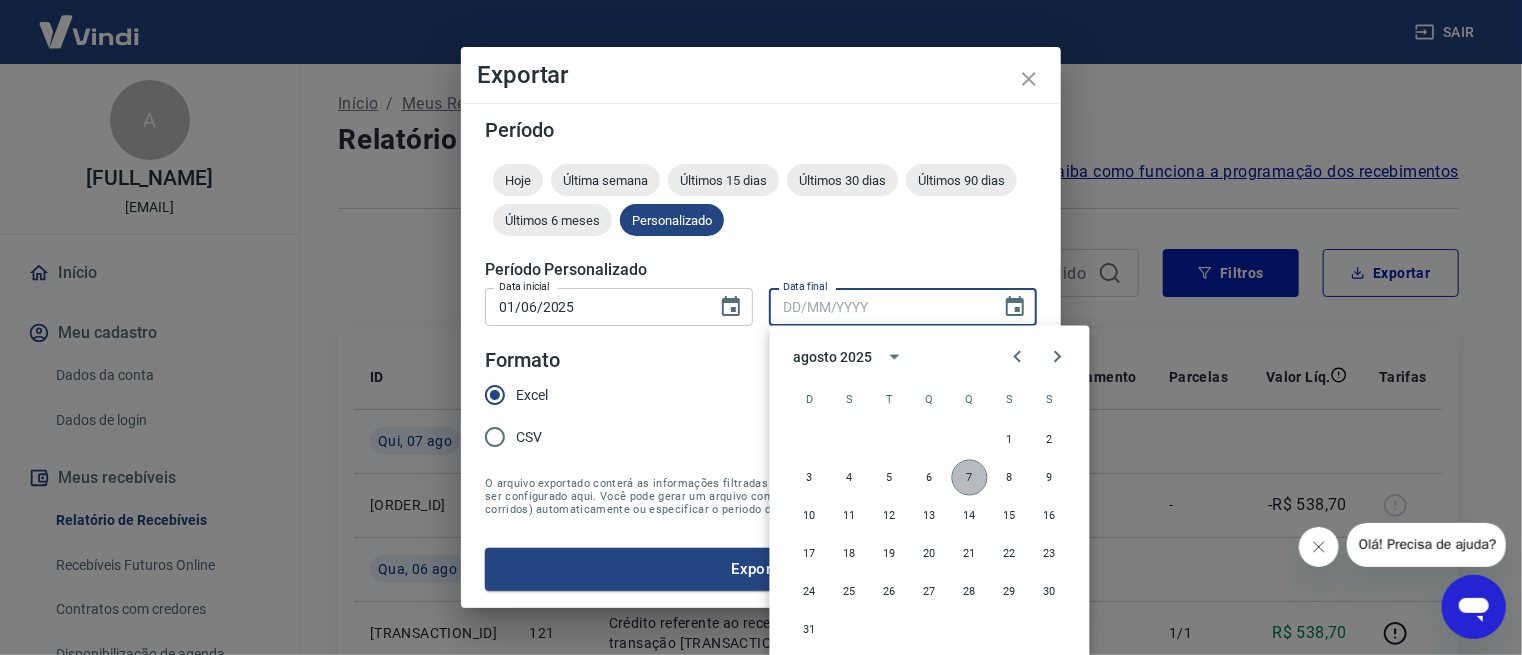 click on "7" at bounding box center (970, 478) 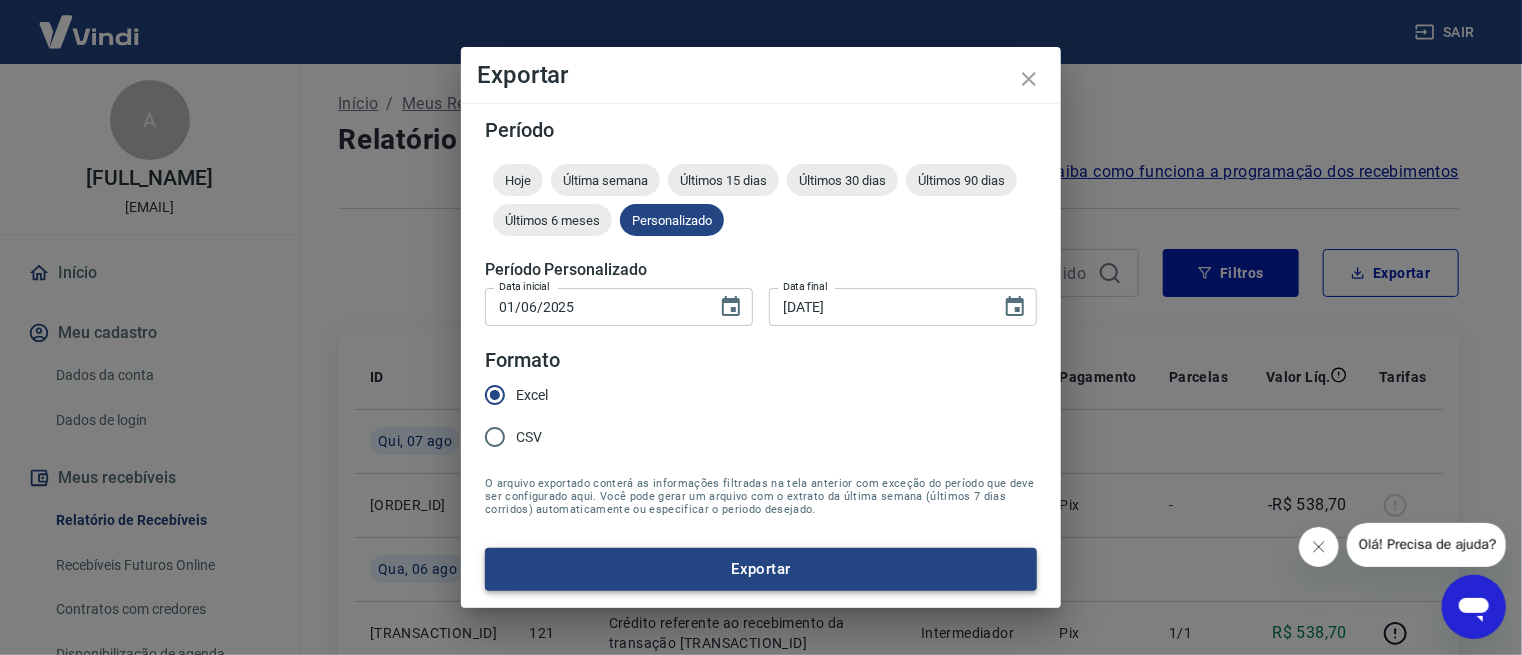 click on "Exportar" at bounding box center (761, 569) 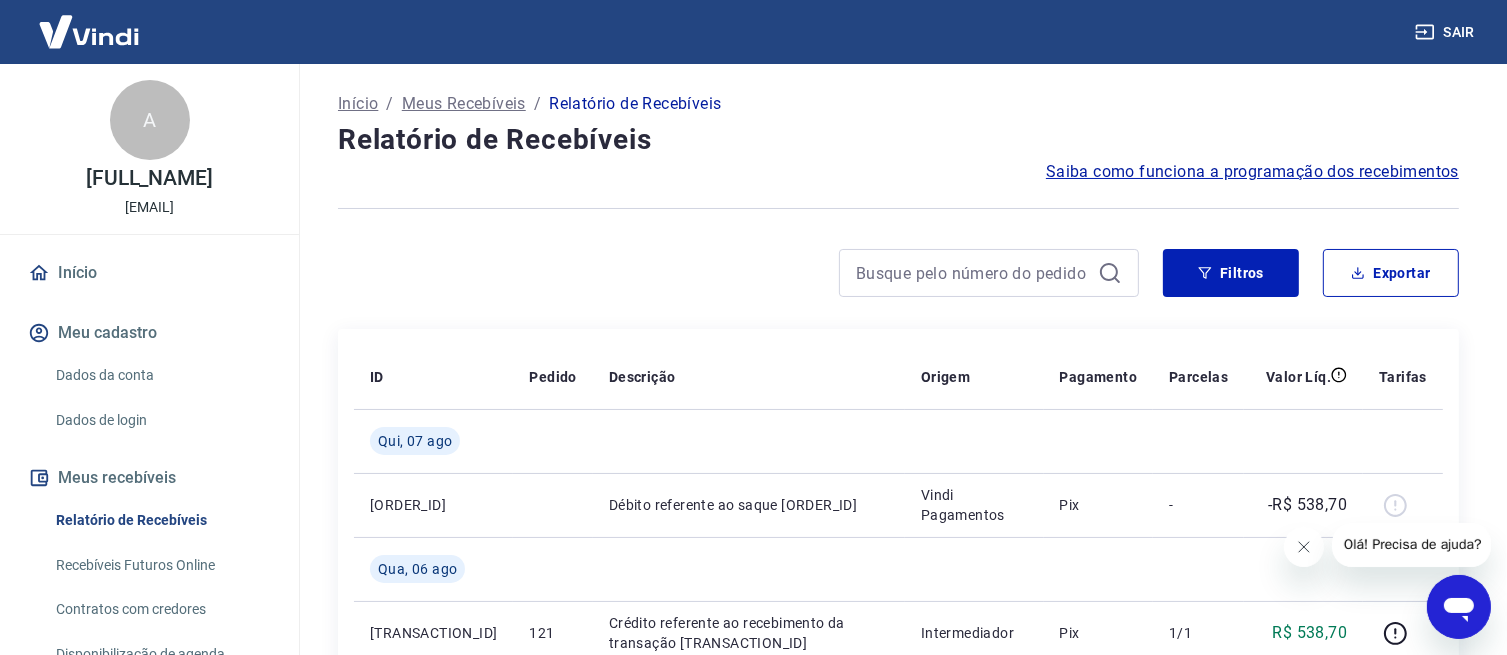click at bounding box center (738, 273) 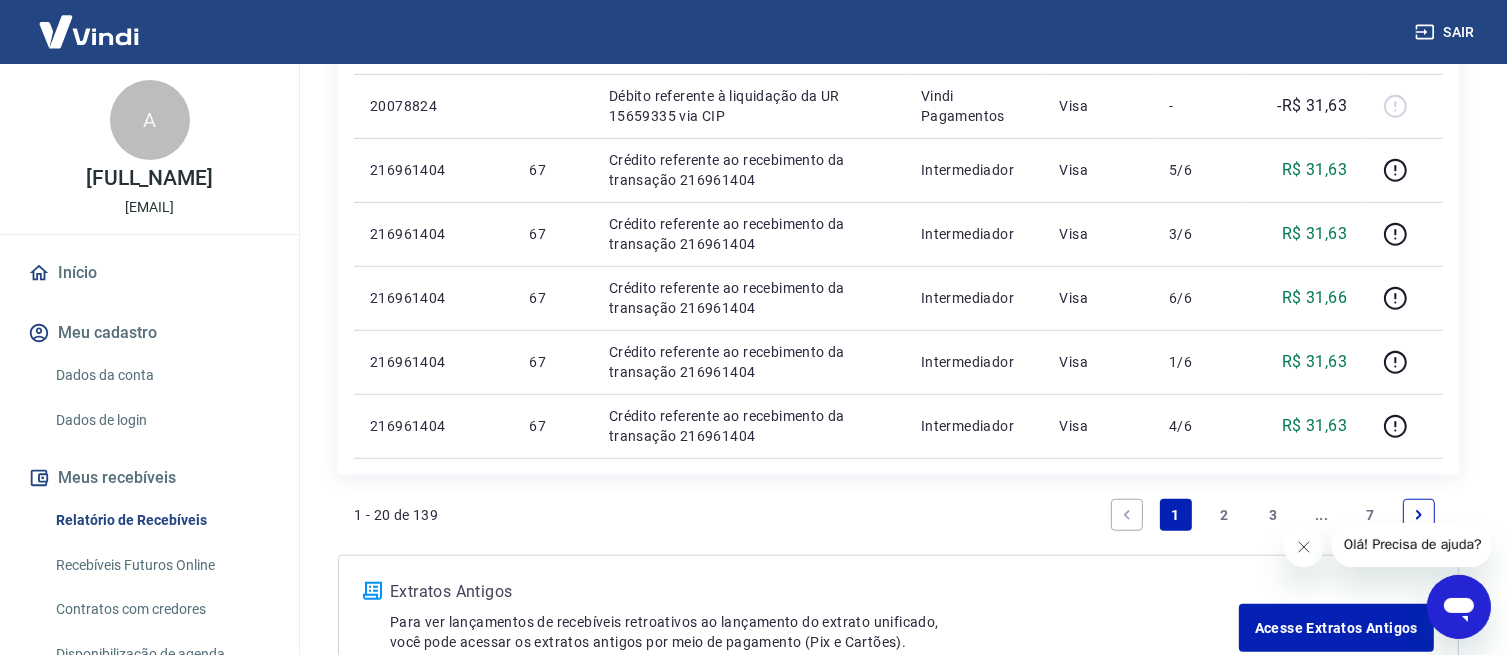 scroll, scrollTop: 1466, scrollLeft: 0, axis: vertical 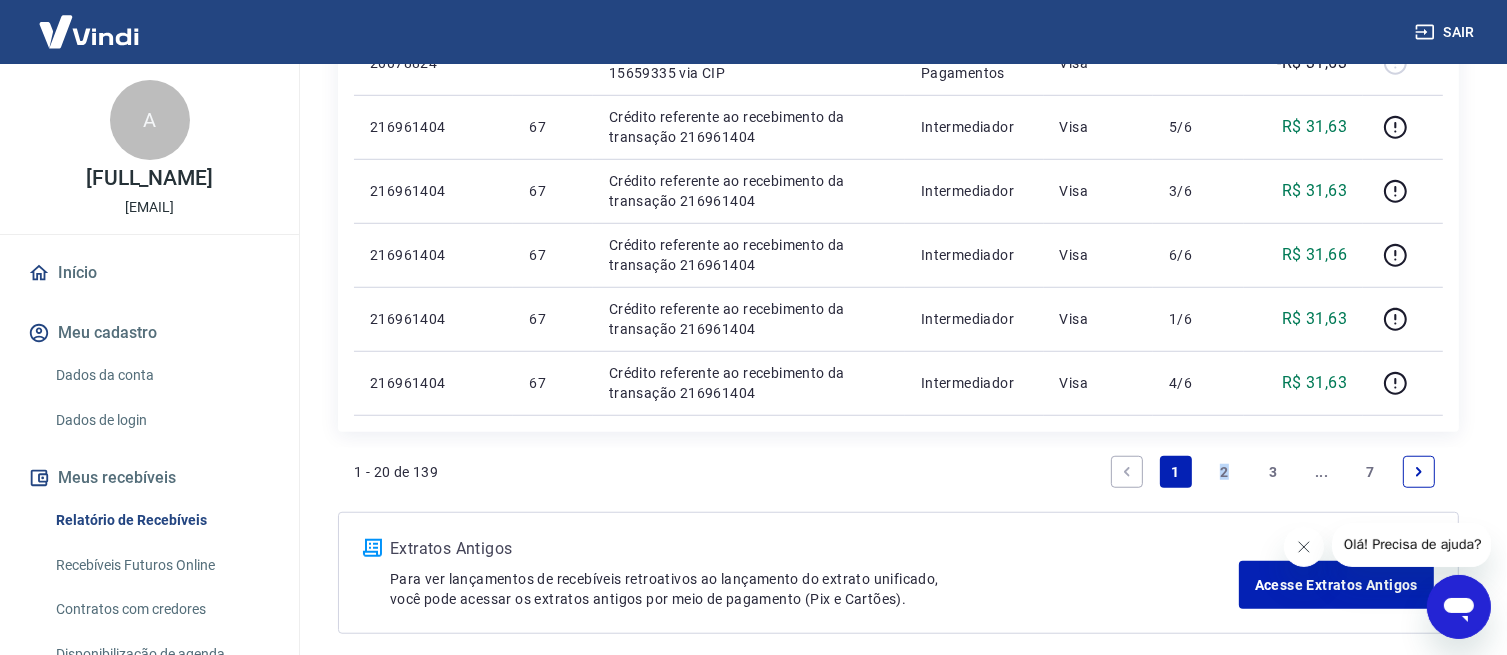 click on "2" at bounding box center [1224, 472] 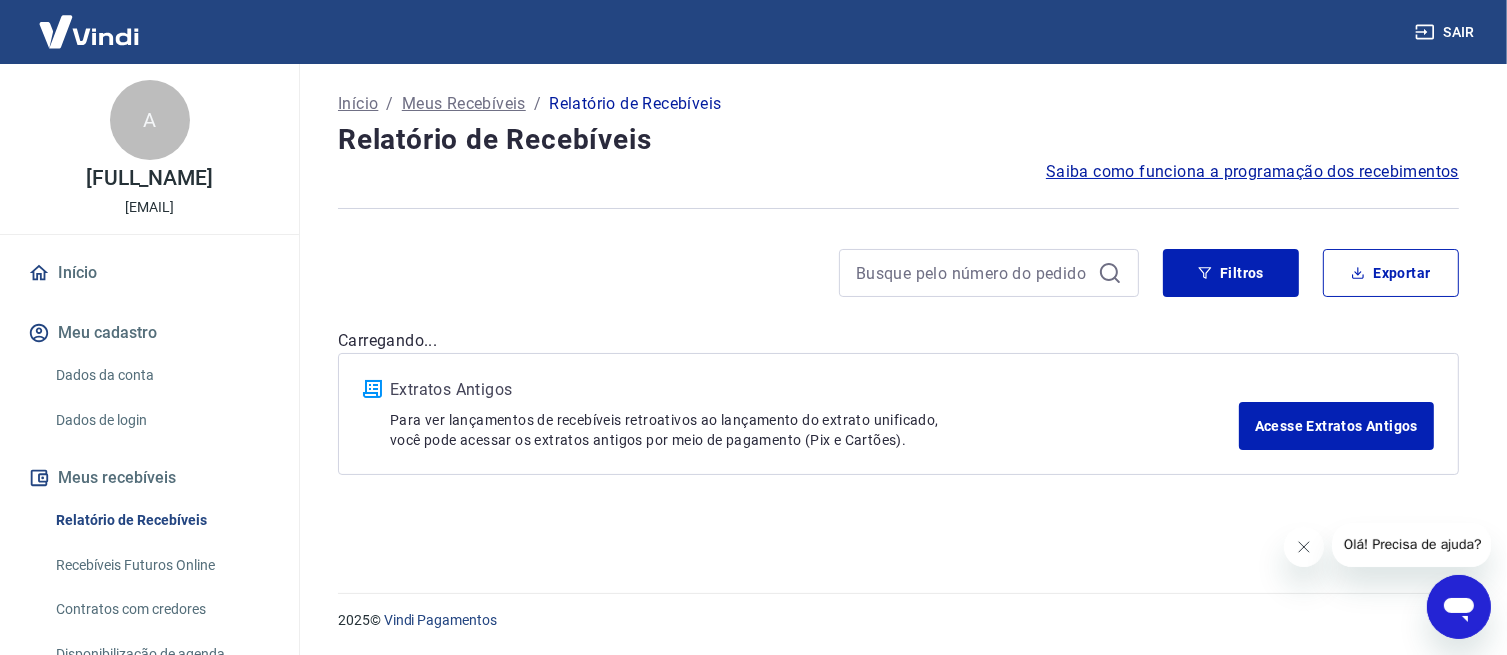 scroll, scrollTop: 0, scrollLeft: 0, axis: both 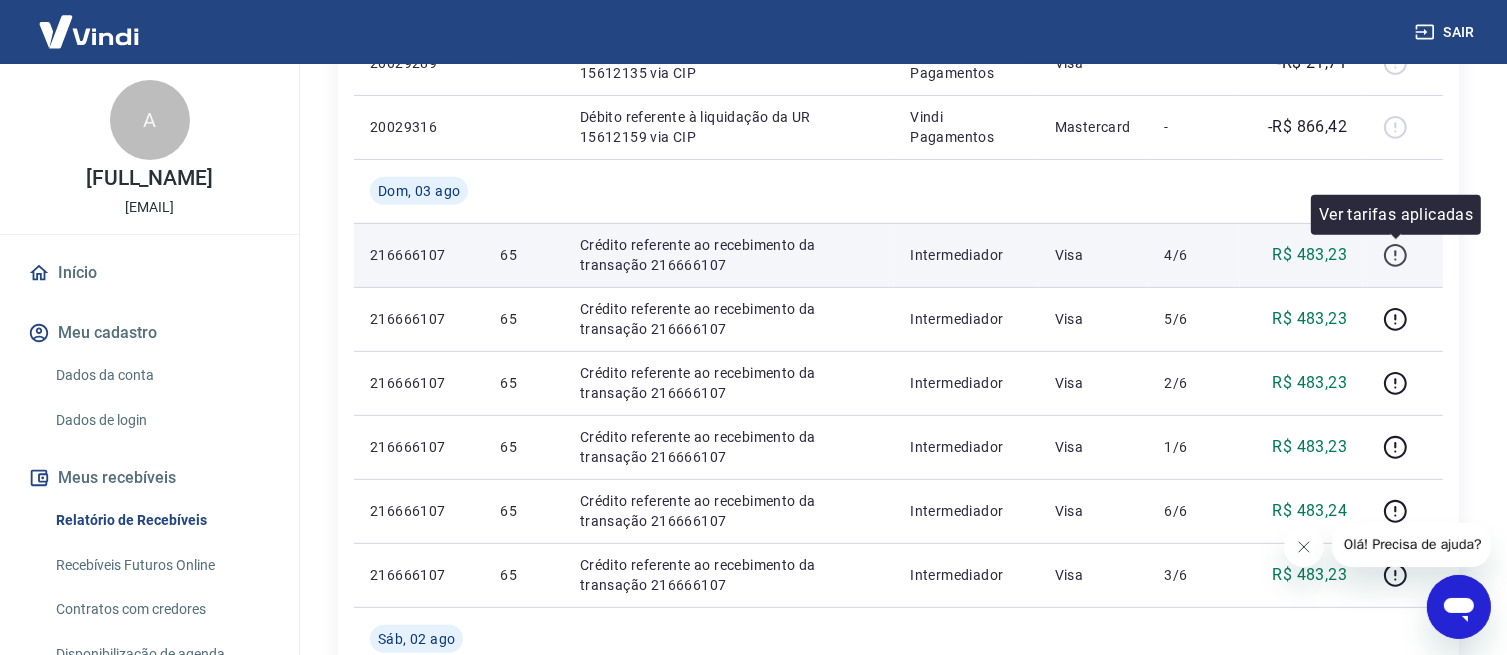 click 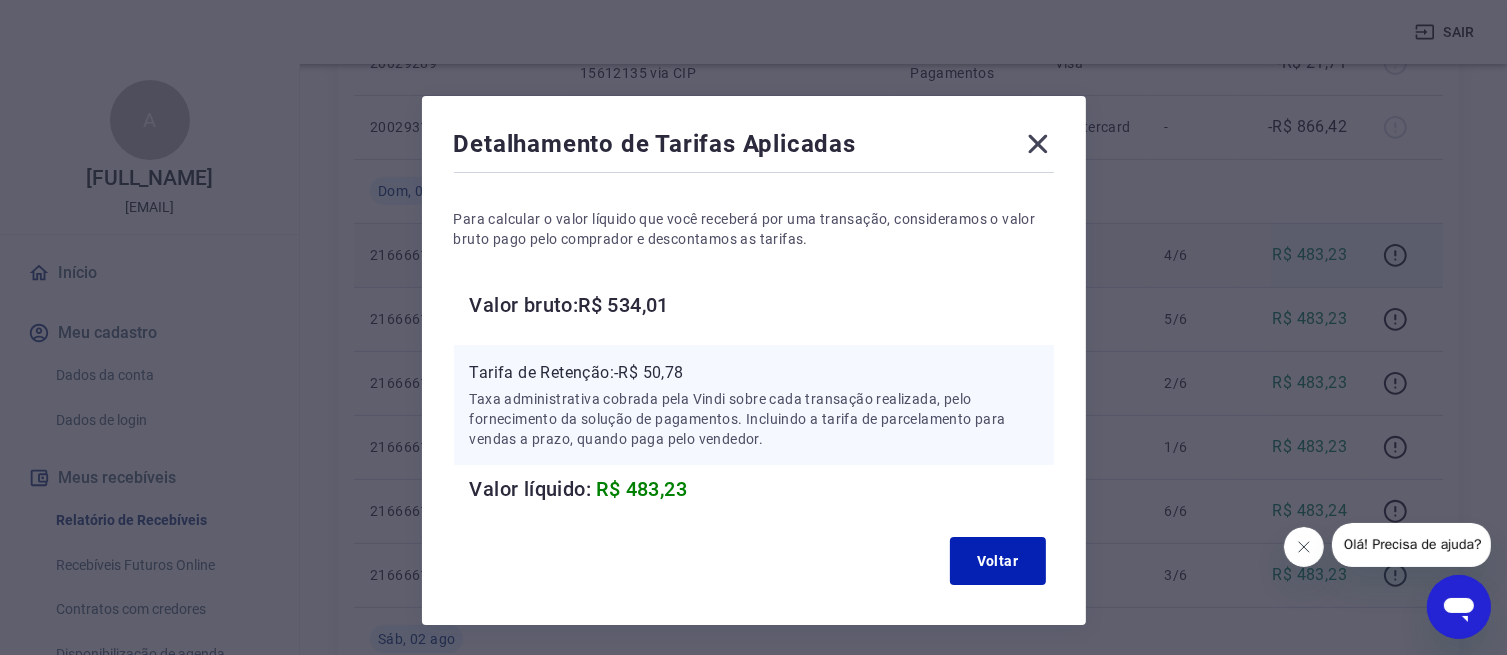 click on "Detalhamento de Tarifas Aplicadas Para calcular o valor líquido que você receberá por uma transação, consideramos o valor bruto pago pelo comprador e descontamos as tarifas. Valor bruto: R$ 534,01 Tarifa de Retenção: -R$ 50,78 Taxa administrativa cobrada pela Vindi sobre cada transação realizada, pelo fornecimento da solução de pagamentos. Incluindo a tarifa de parcelamento para vendas a prazo, quando paga pelo vendedor. Valor líquido: R$ 483,23 Voltar" at bounding box center (753, 327) 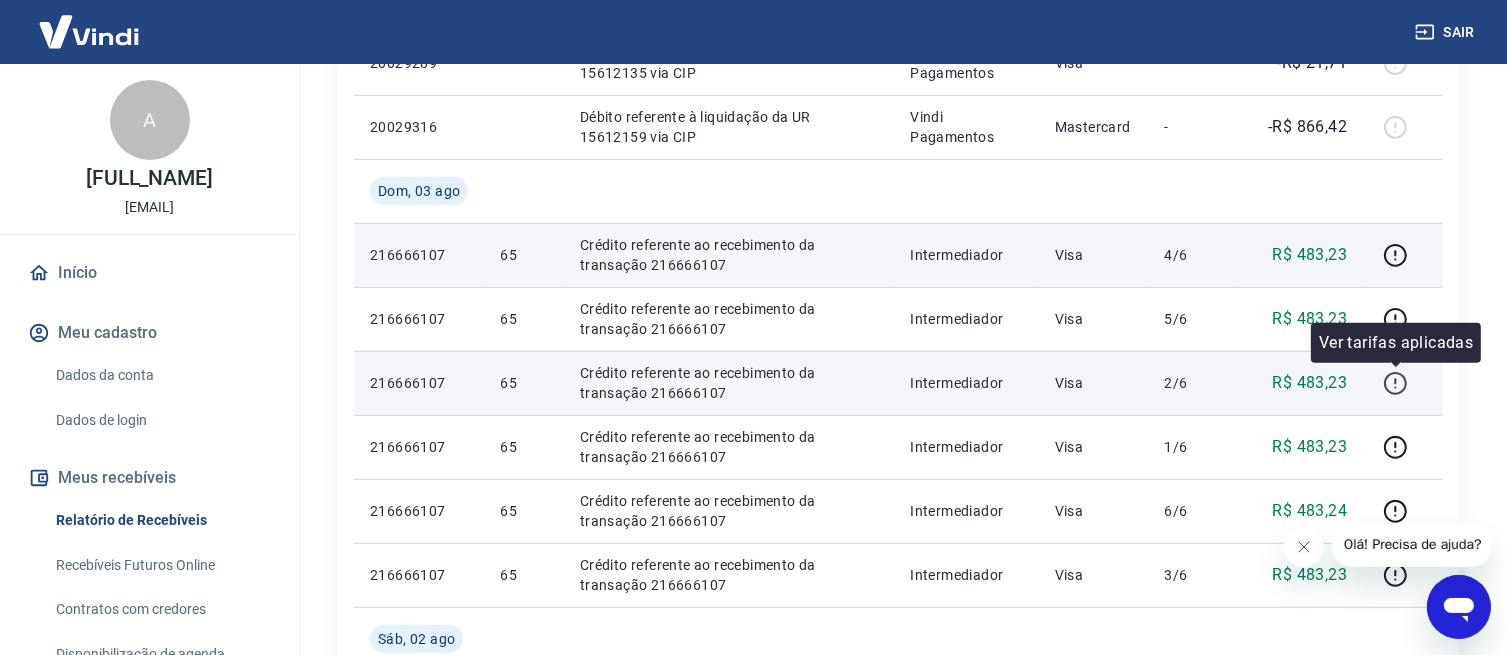 click 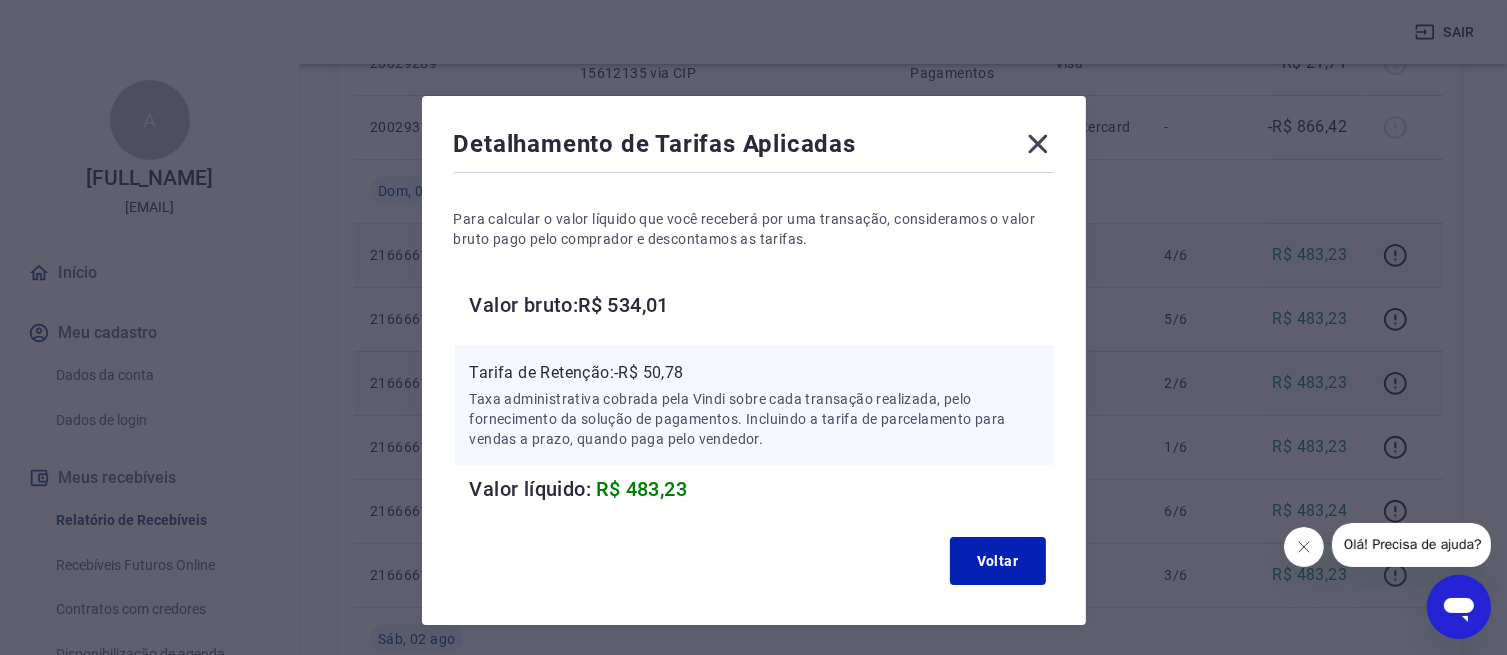 click 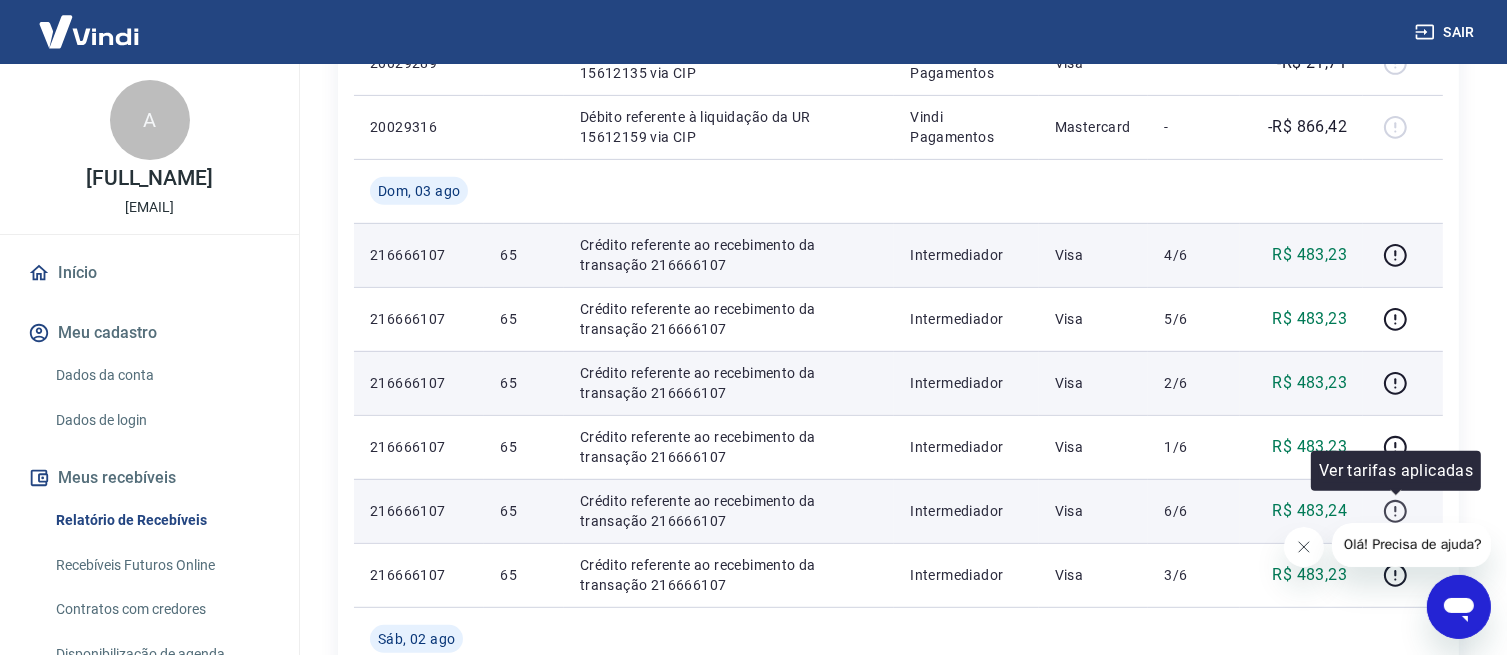click 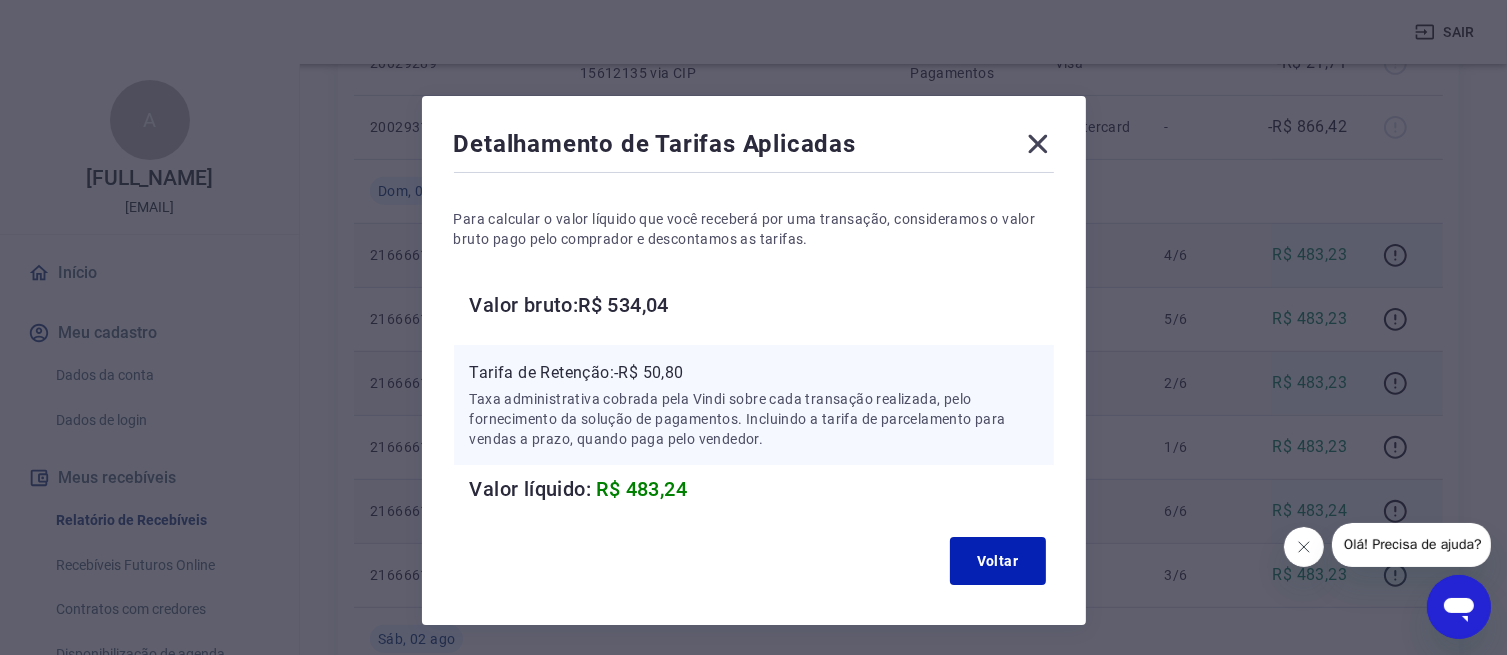 click on "Detalhamento de Tarifas Aplicadas Para calcular o valor líquido que você receberá por uma transação, consideramos o valor bruto pago pelo comprador e descontamos as tarifas. Valor bruto: R$ 534,04 Tarifa de Retenção: -R$ 50,80 Taxa administrativa cobrada pela Vindi sobre cada transação realizada, pelo fornecimento da solução de pagamentos. Incluindo a tarifa de parcelamento para vendas a prazo, quando paga pelo vendedor. Valor líquido: R$ 483,24 Voltar" at bounding box center [753, 327] 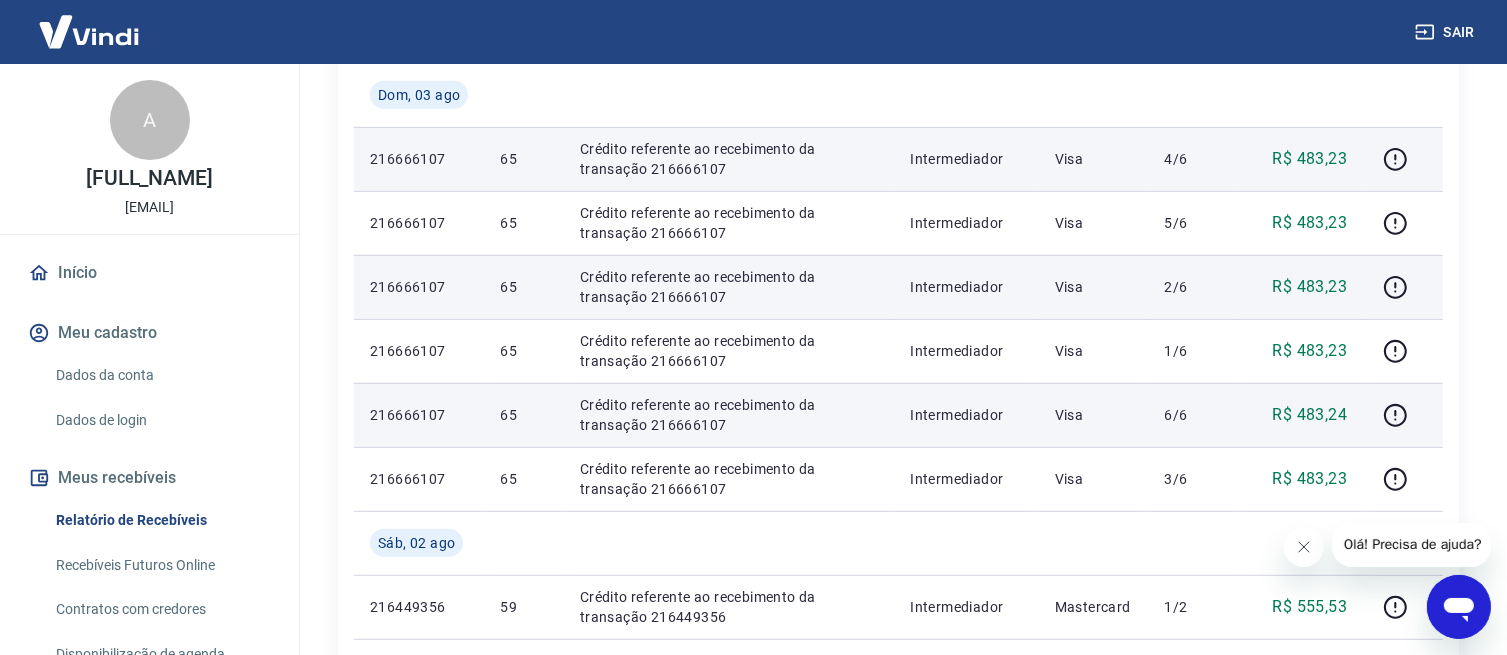 scroll, scrollTop: 924, scrollLeft: 0, axis: vertical 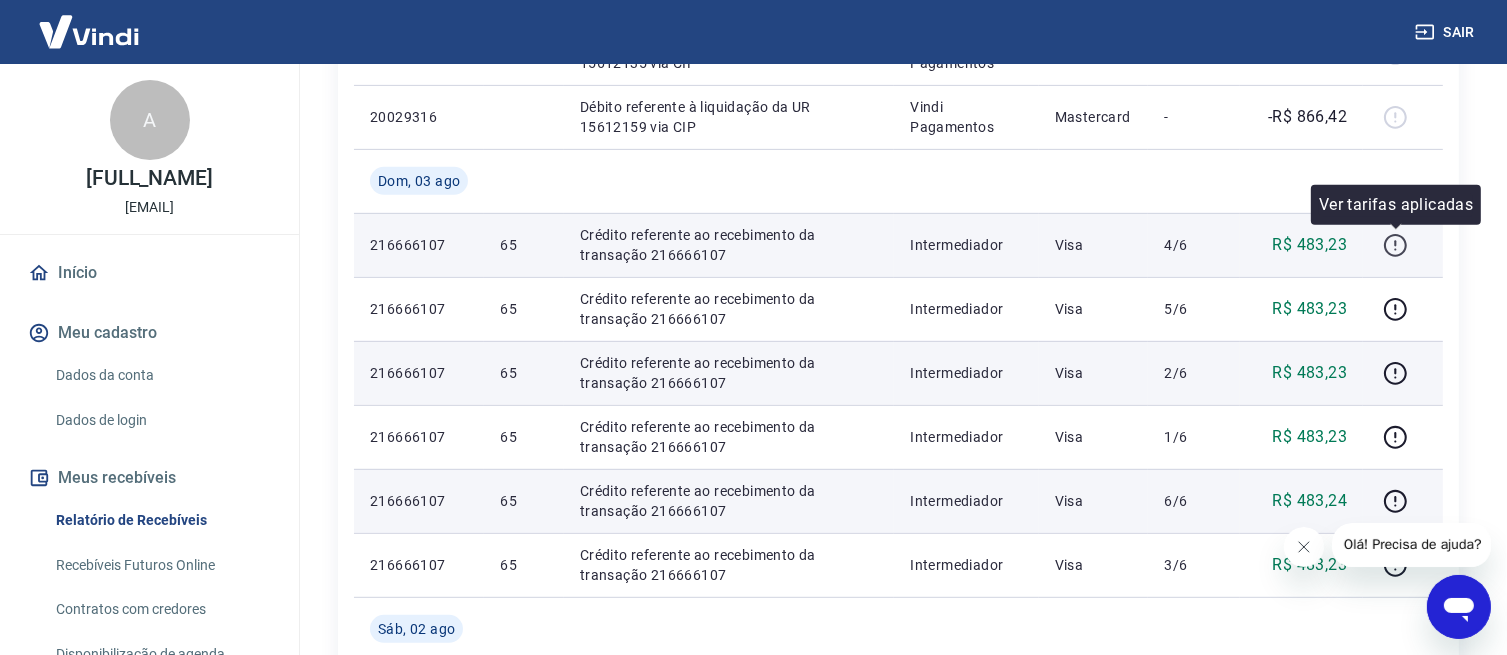 click 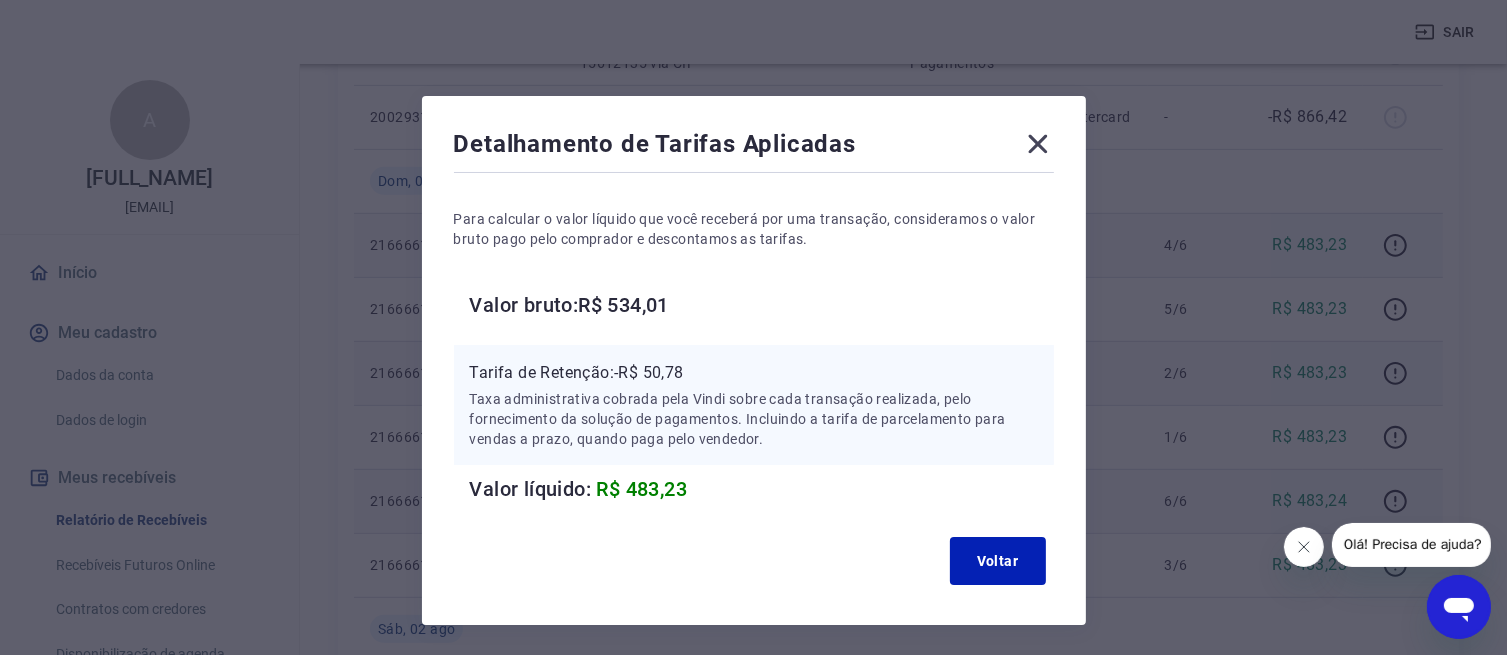 click 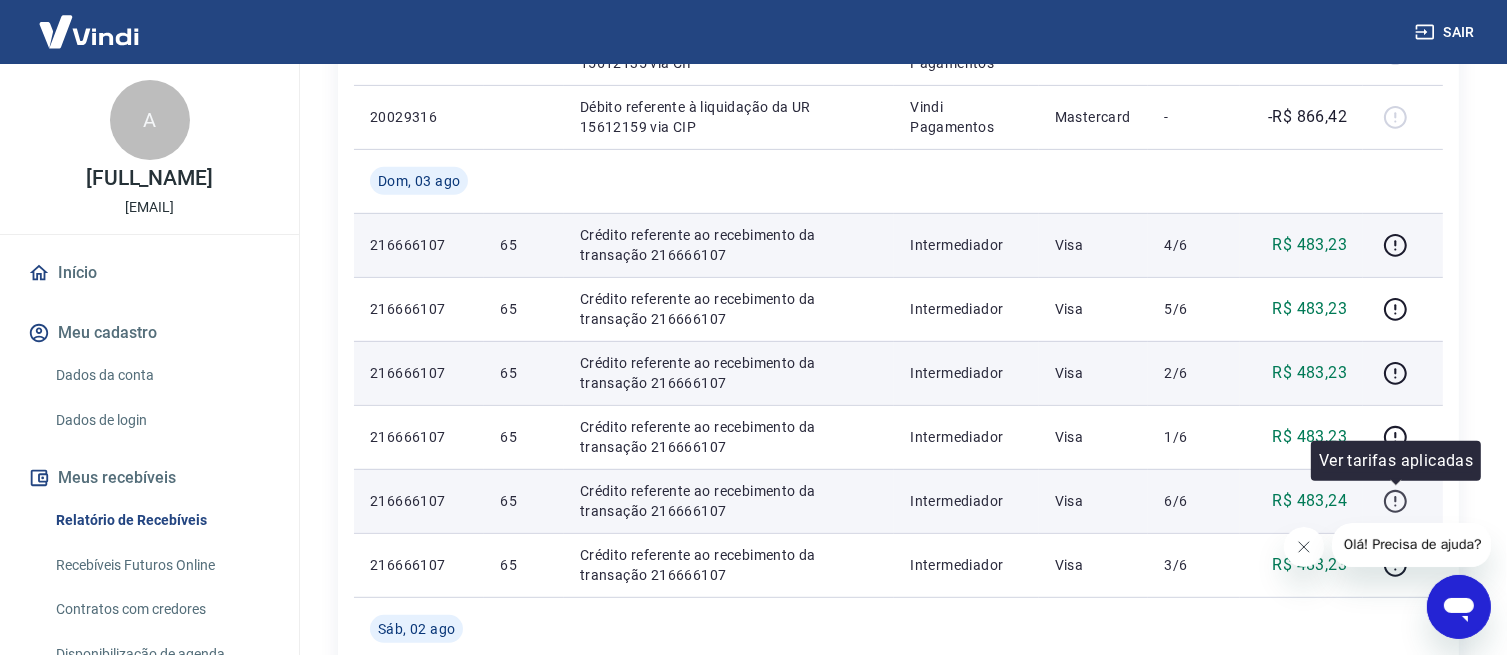 click 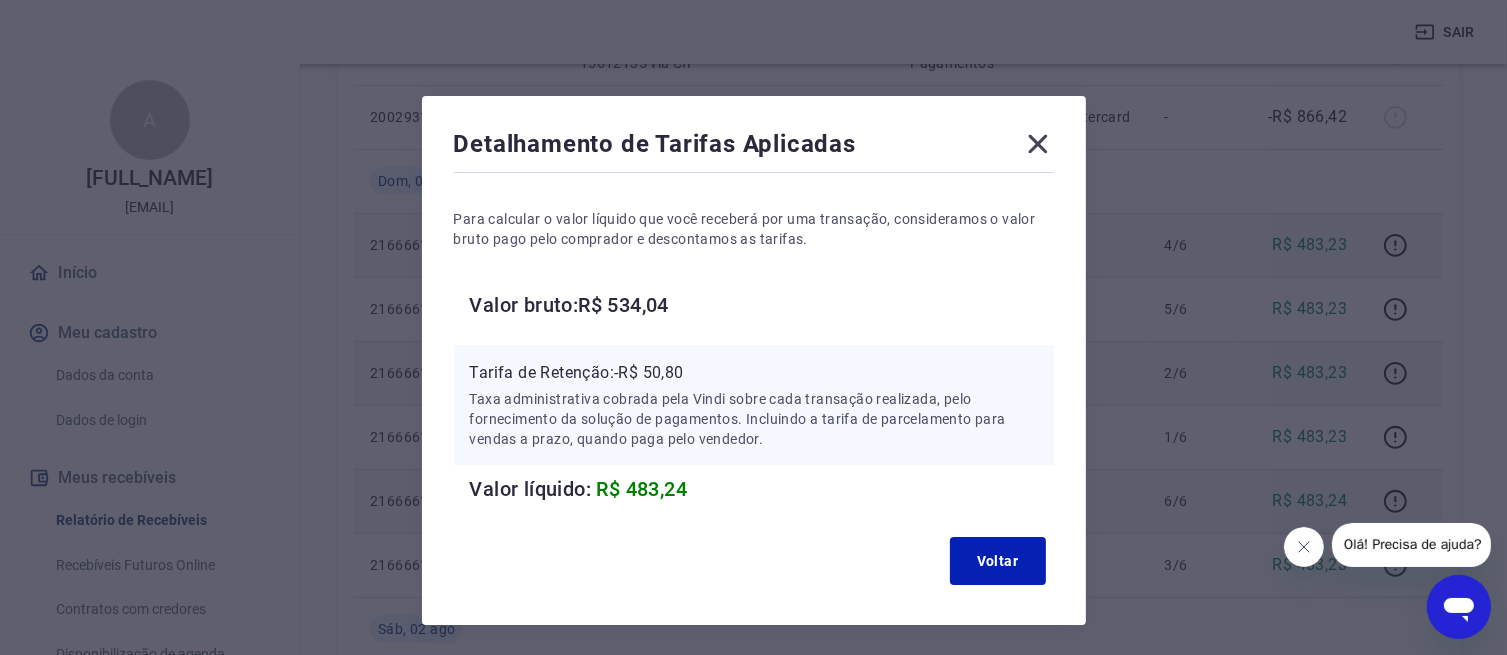 click 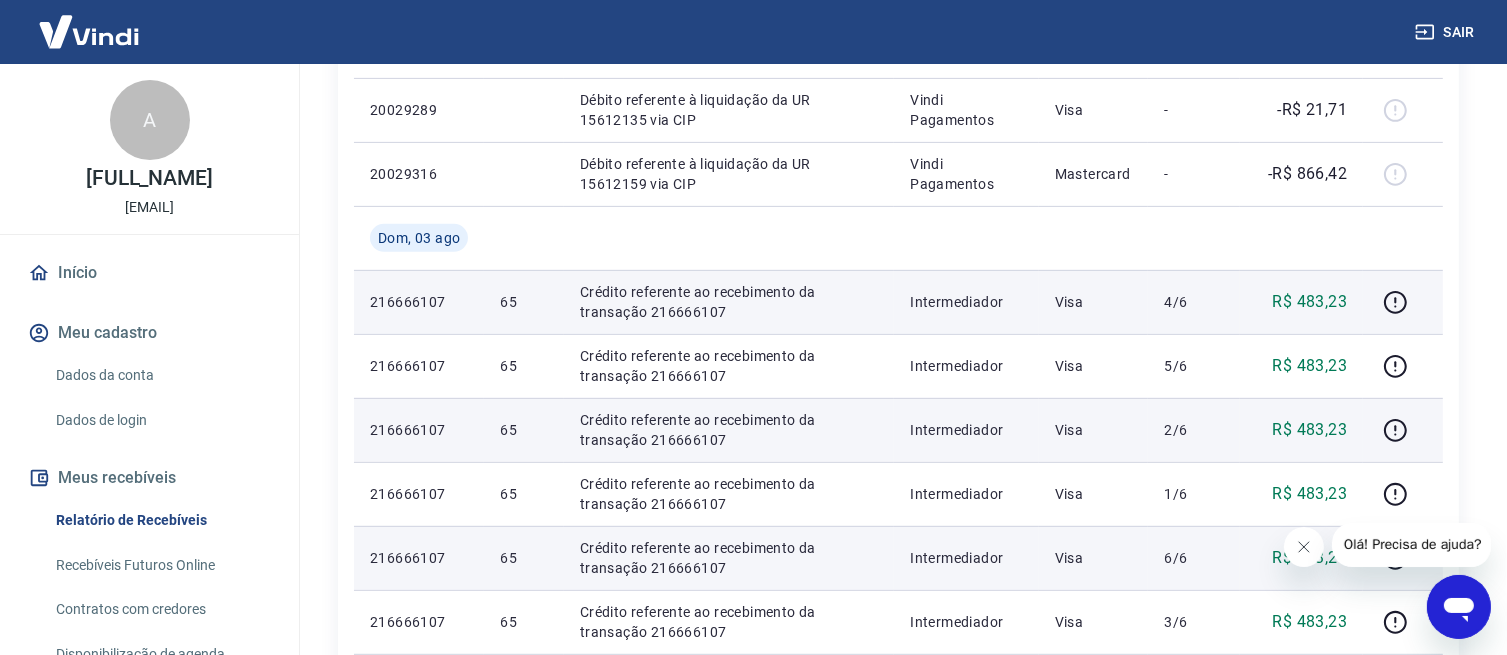 scroll, scrollTop: 892, scrollLeft: 0, axis: vertical 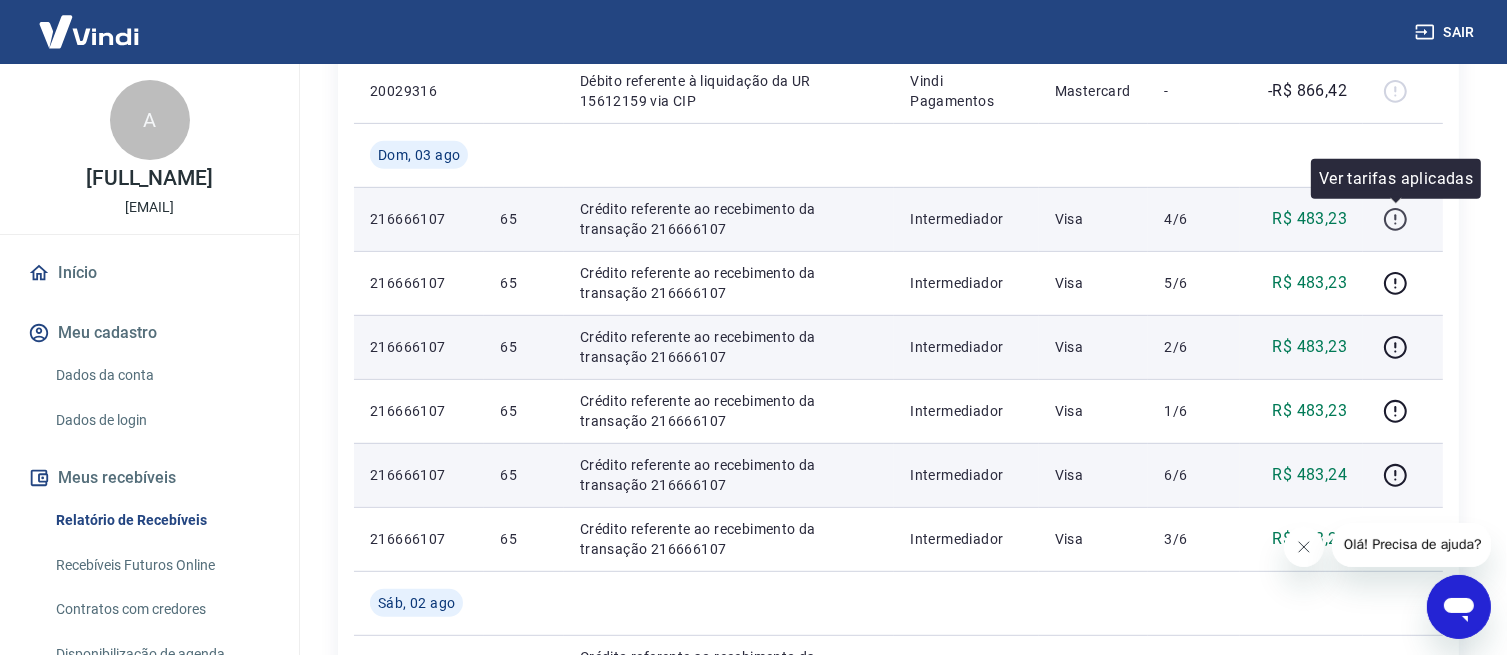 click 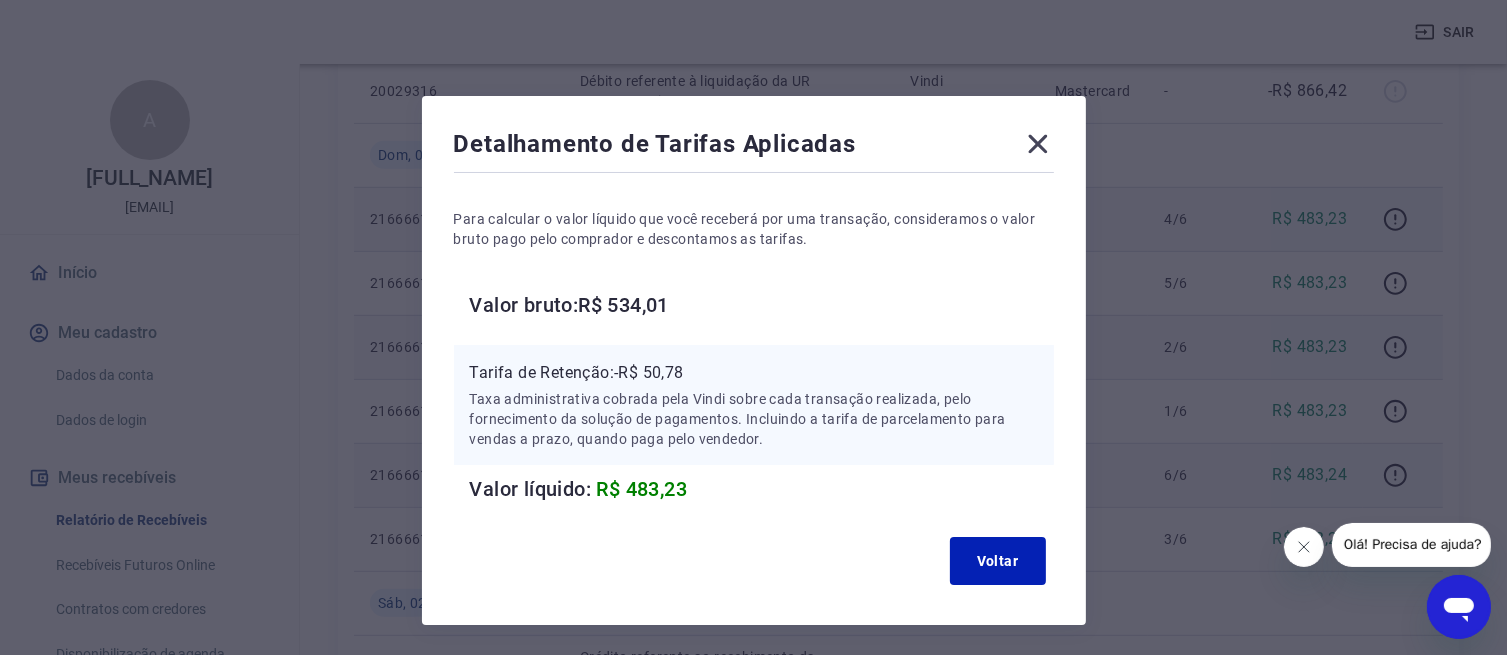 click 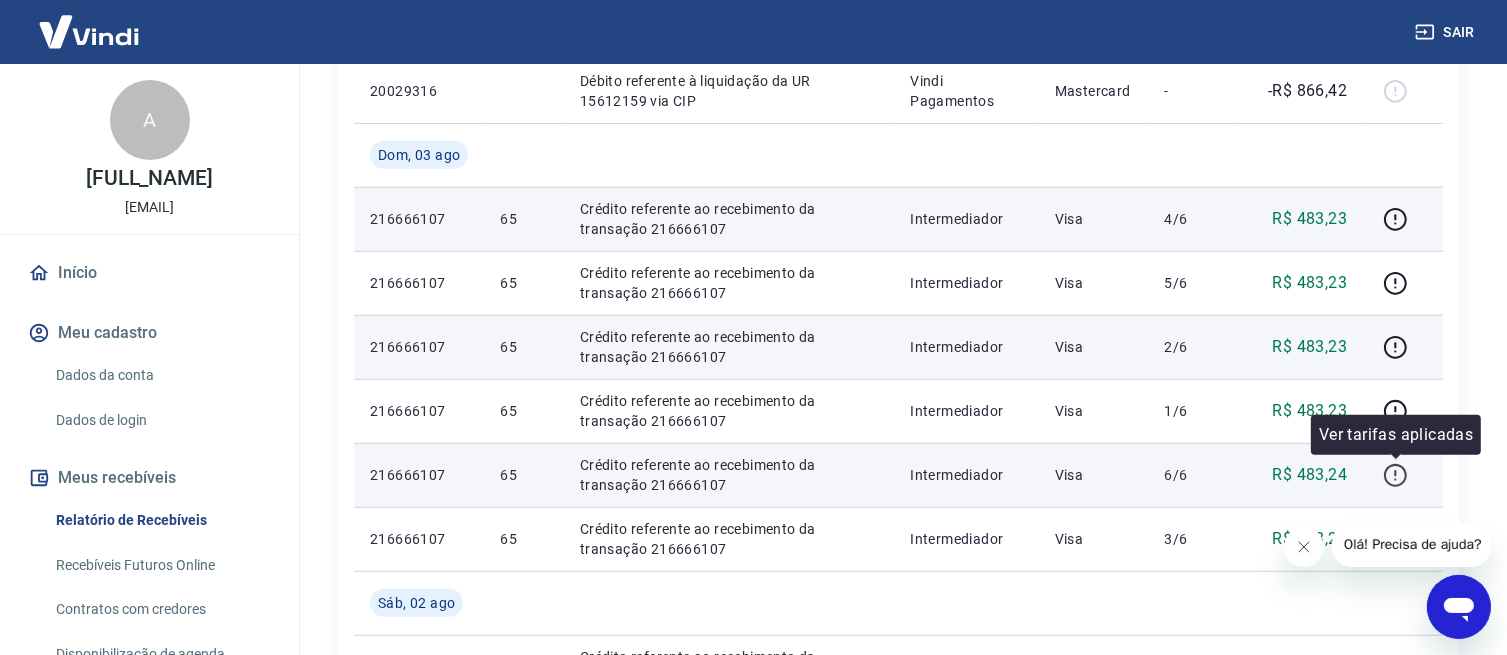 click 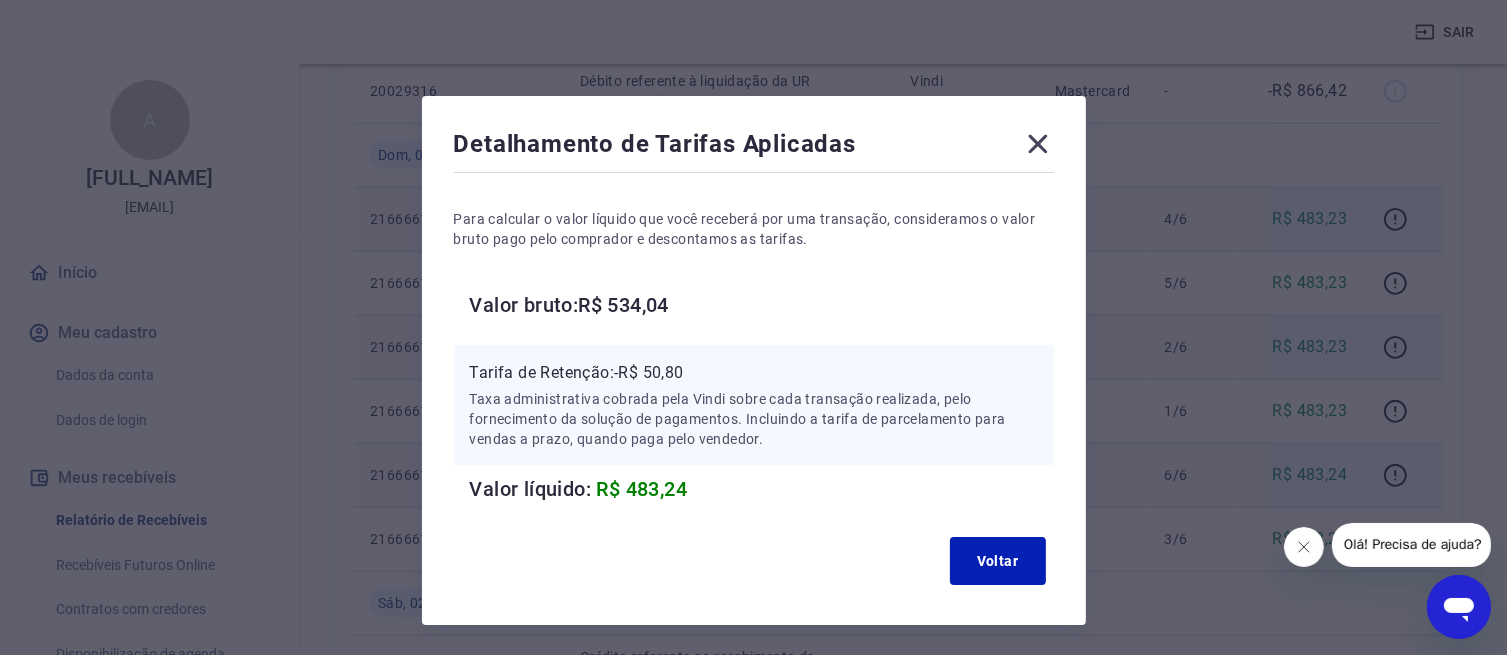 click 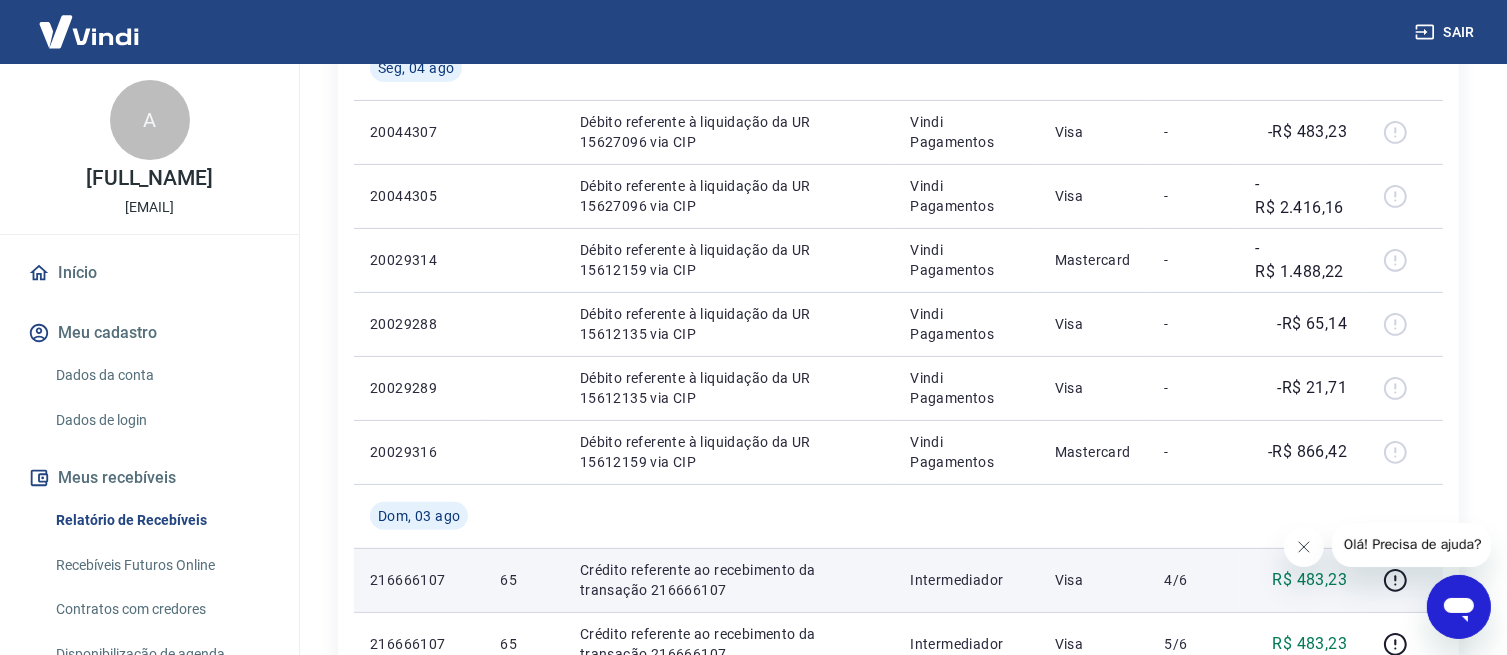 scroll, scrollTop: 495, scrollLeft: 0, axis: vertical 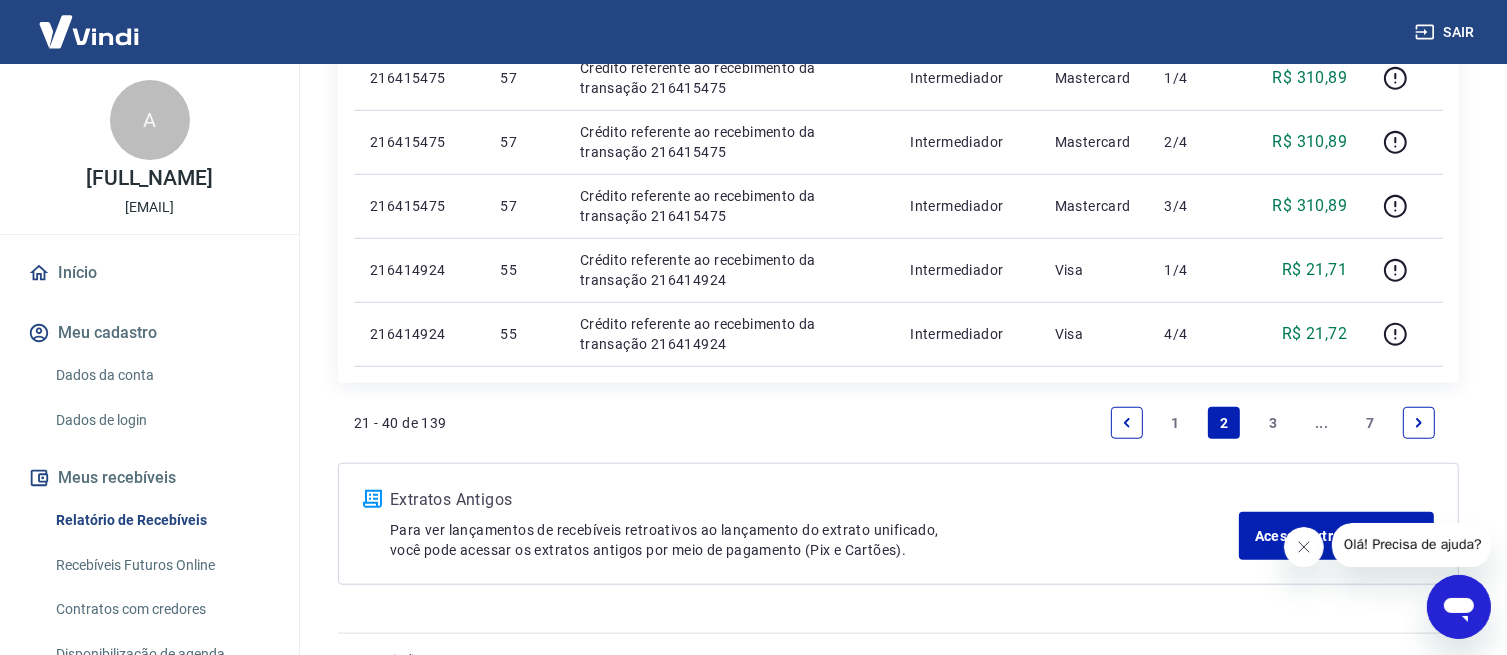 click on "3" at bounding box center [1273, 423] 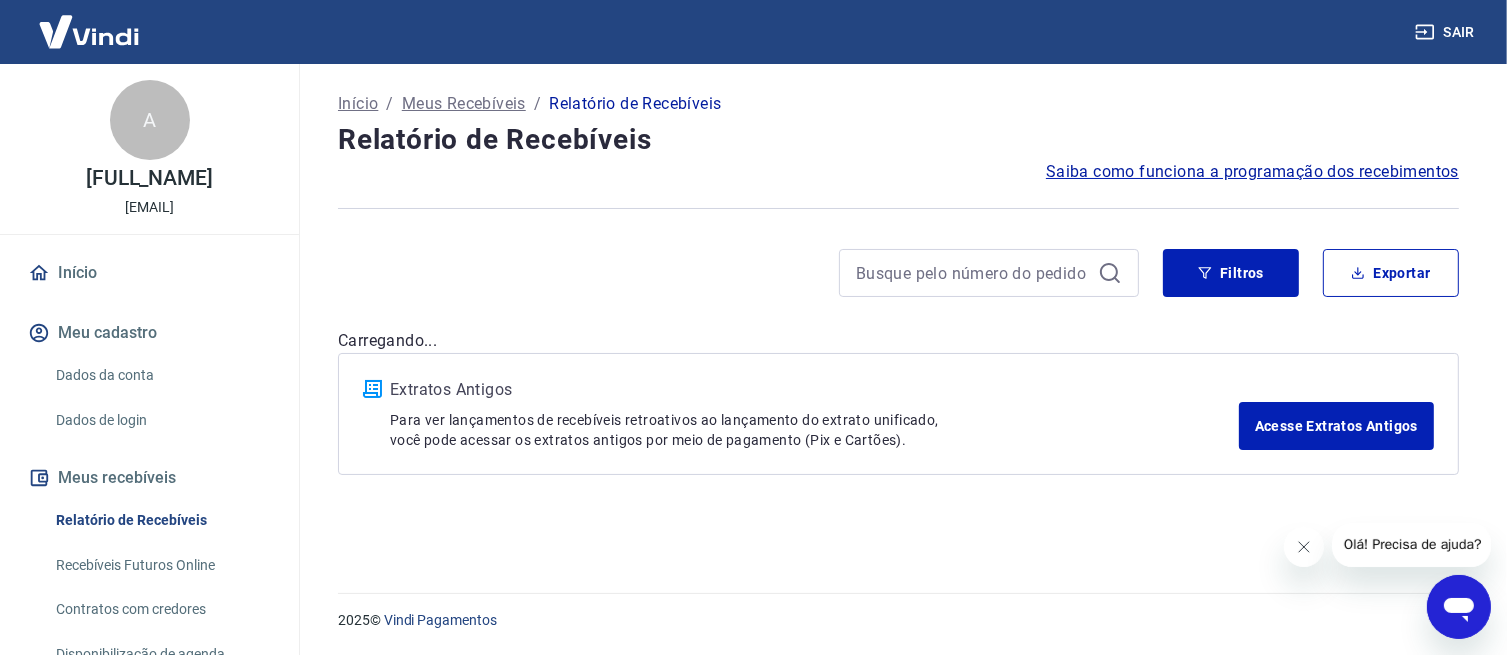 scroll, scrollTop: 0, scrollLeft: 0, axis: both 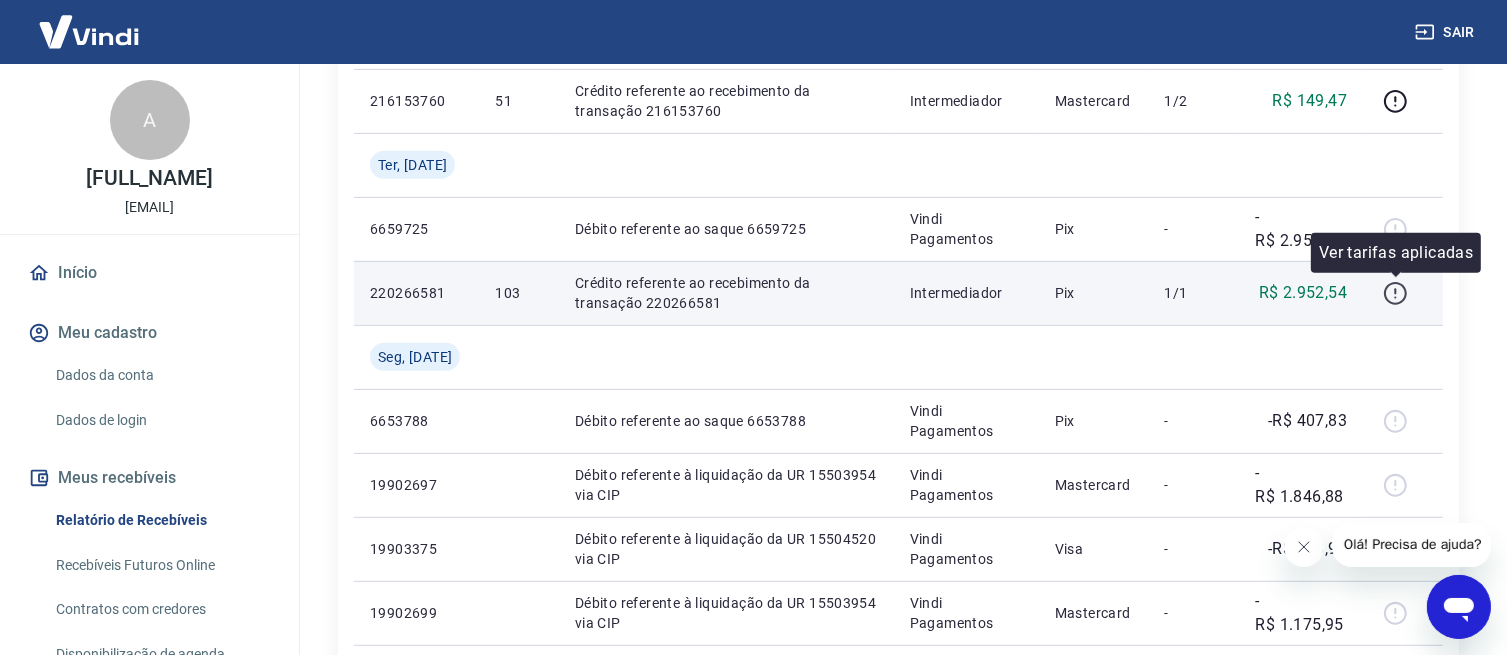 click 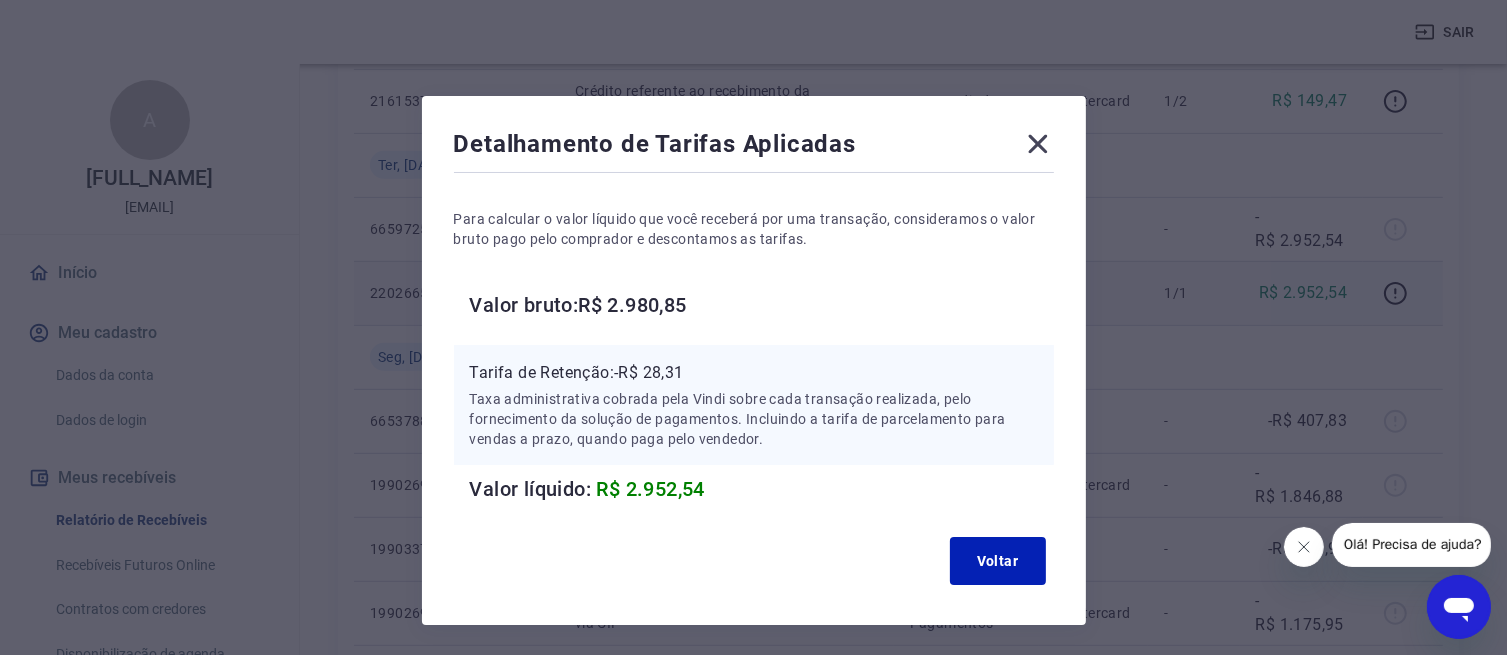 click 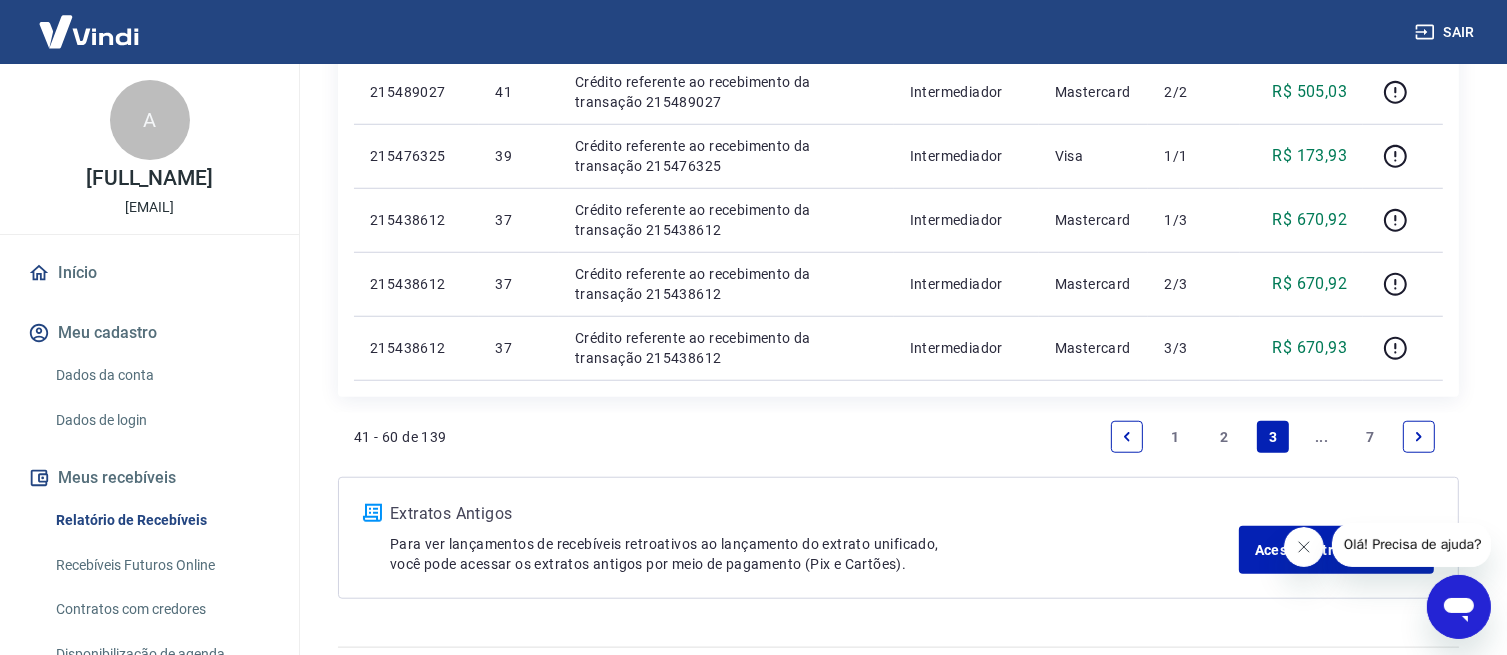 scroll, scrollTop: 1675, scrollLeft: 0, axis: vertical 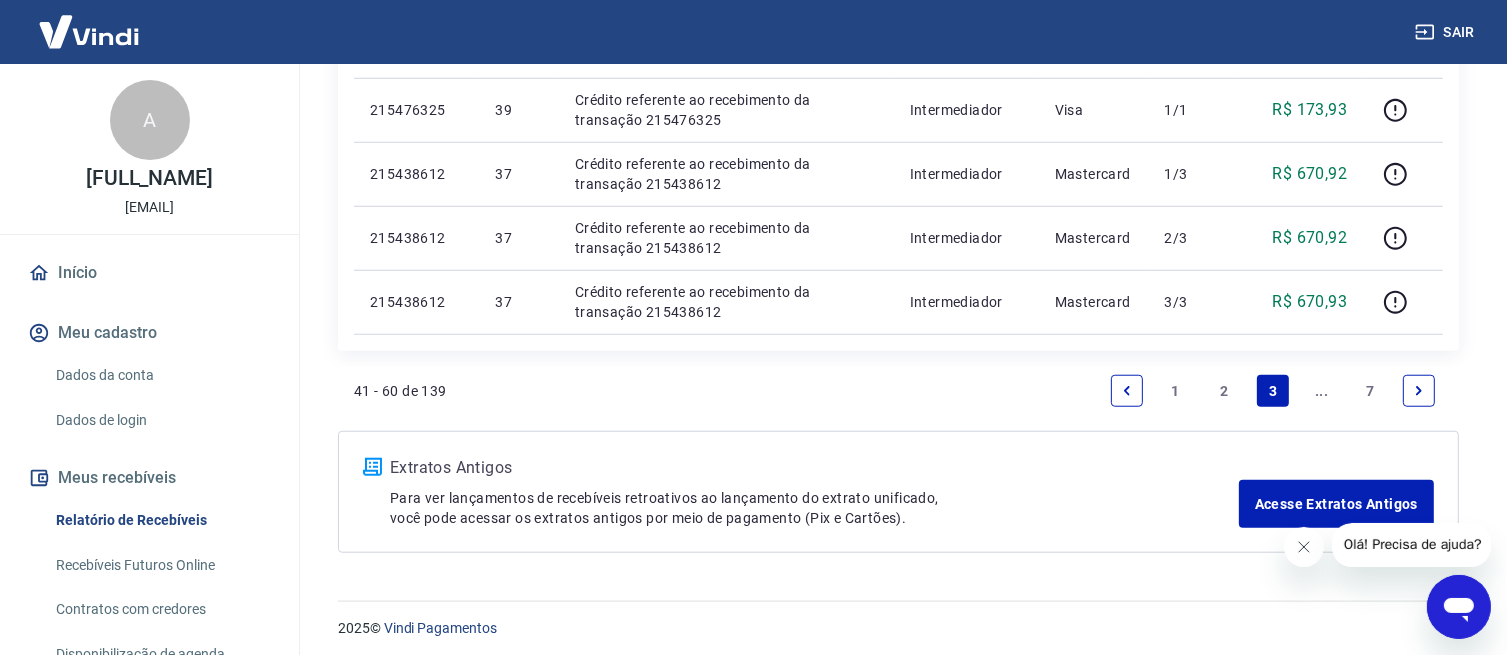 click on "..." at bounding box center (1322, 391) 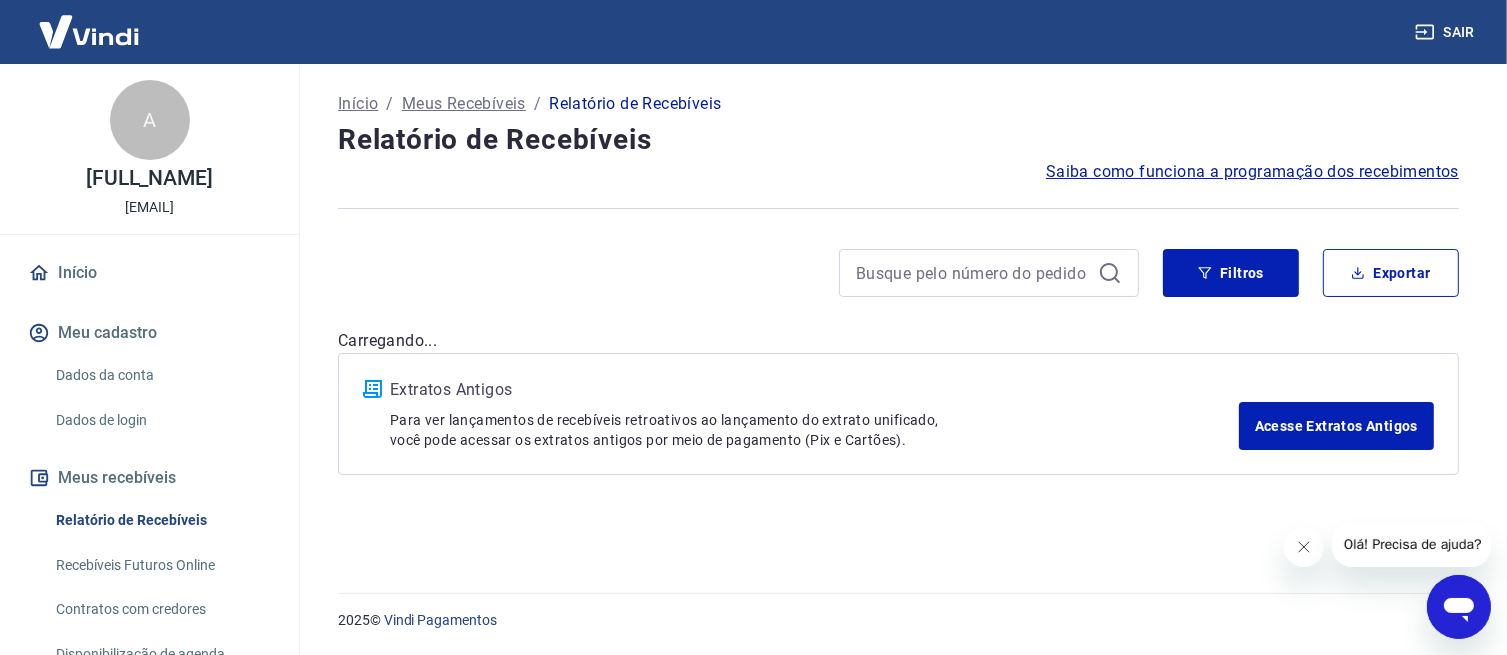 scroll, scrollTop: 0, scrollLeft: 0, axis: both 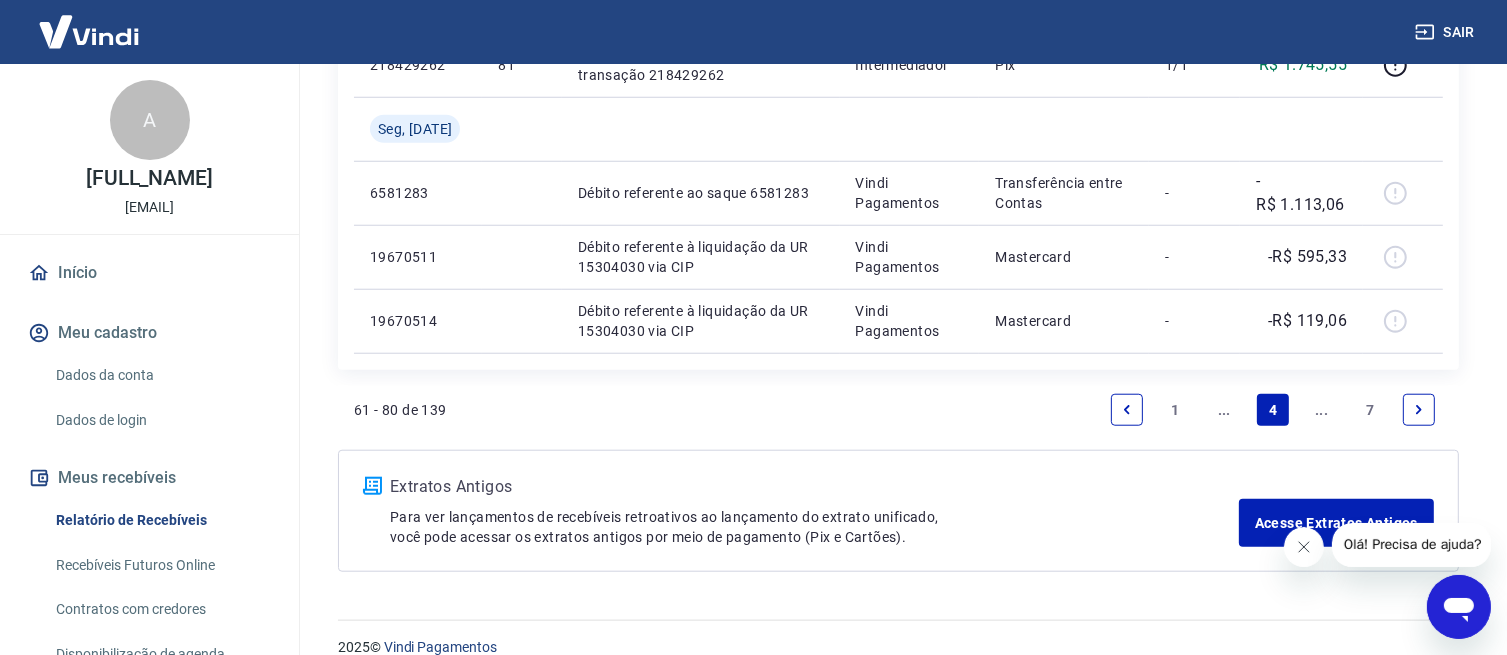 click on "..." at bounding box center (1322, 410) 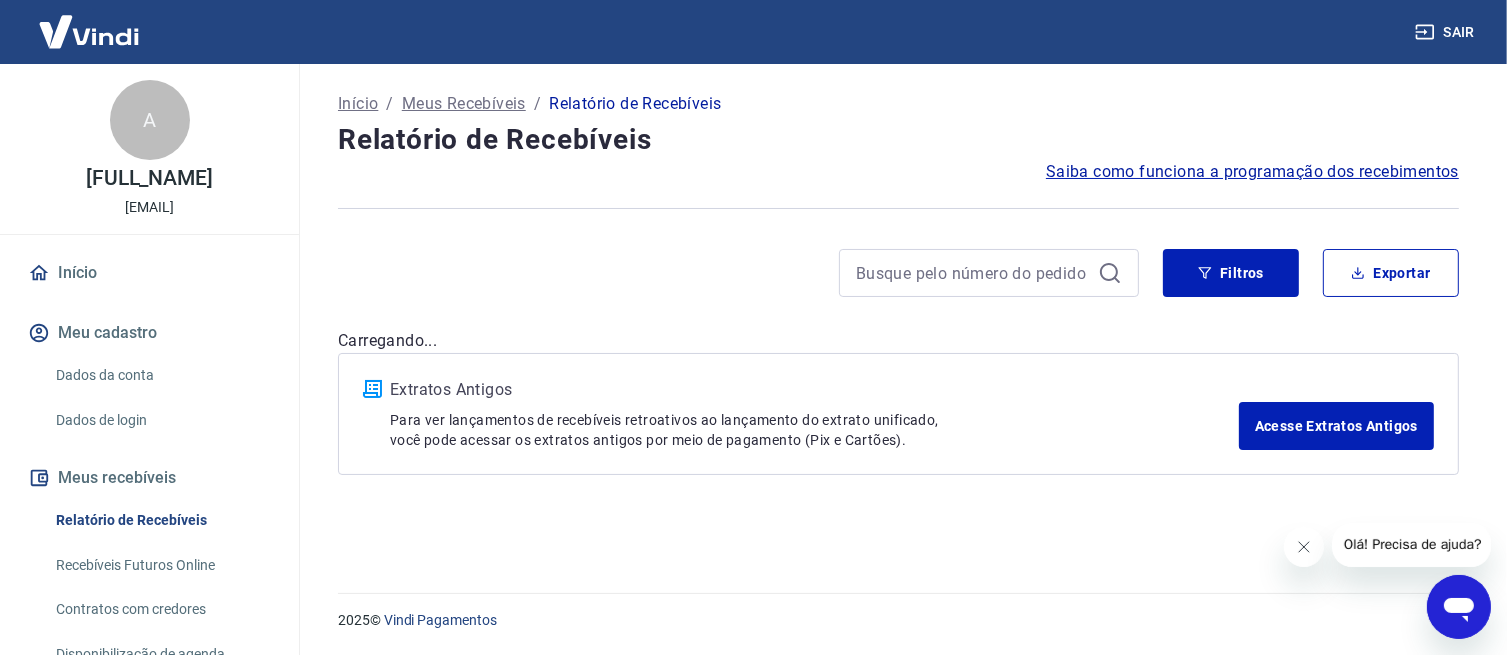 scroll, scrollTop: 0, scrollLeft: 0, axis: both 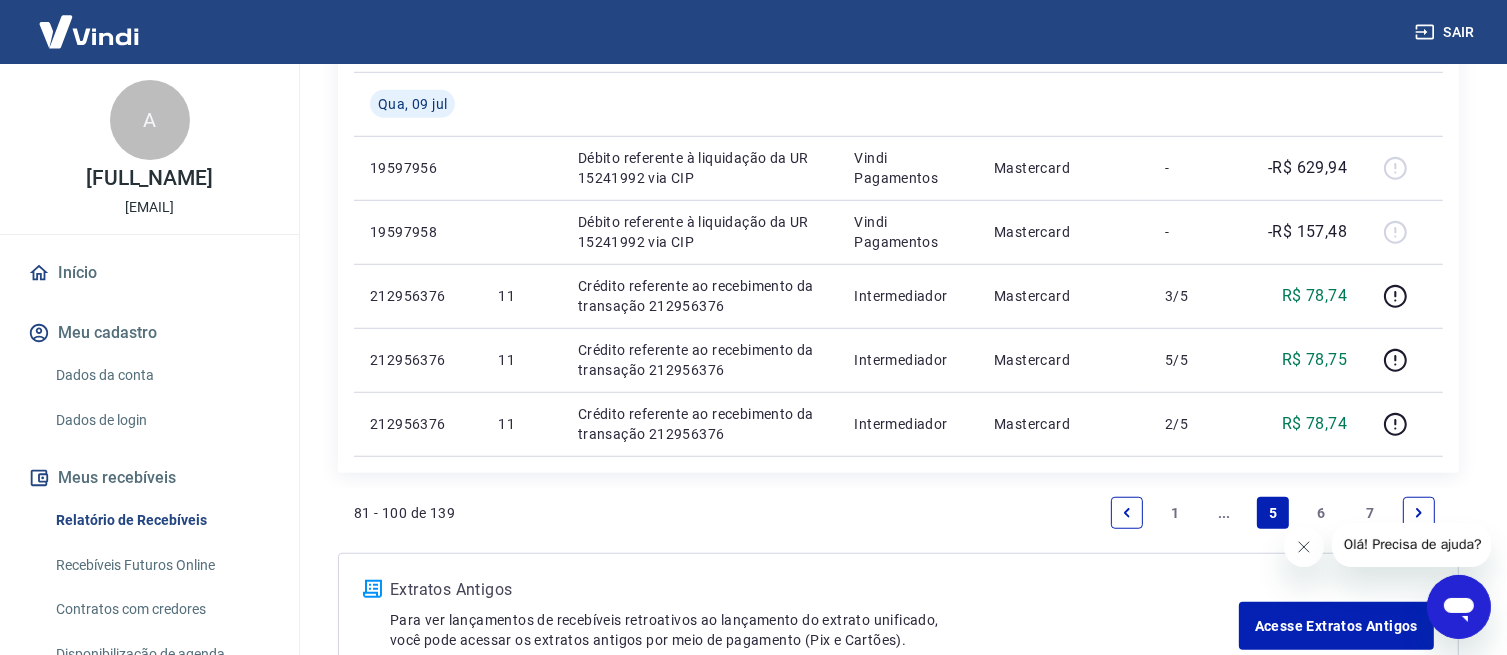 click on "6" at bounding box center (1322, 513) 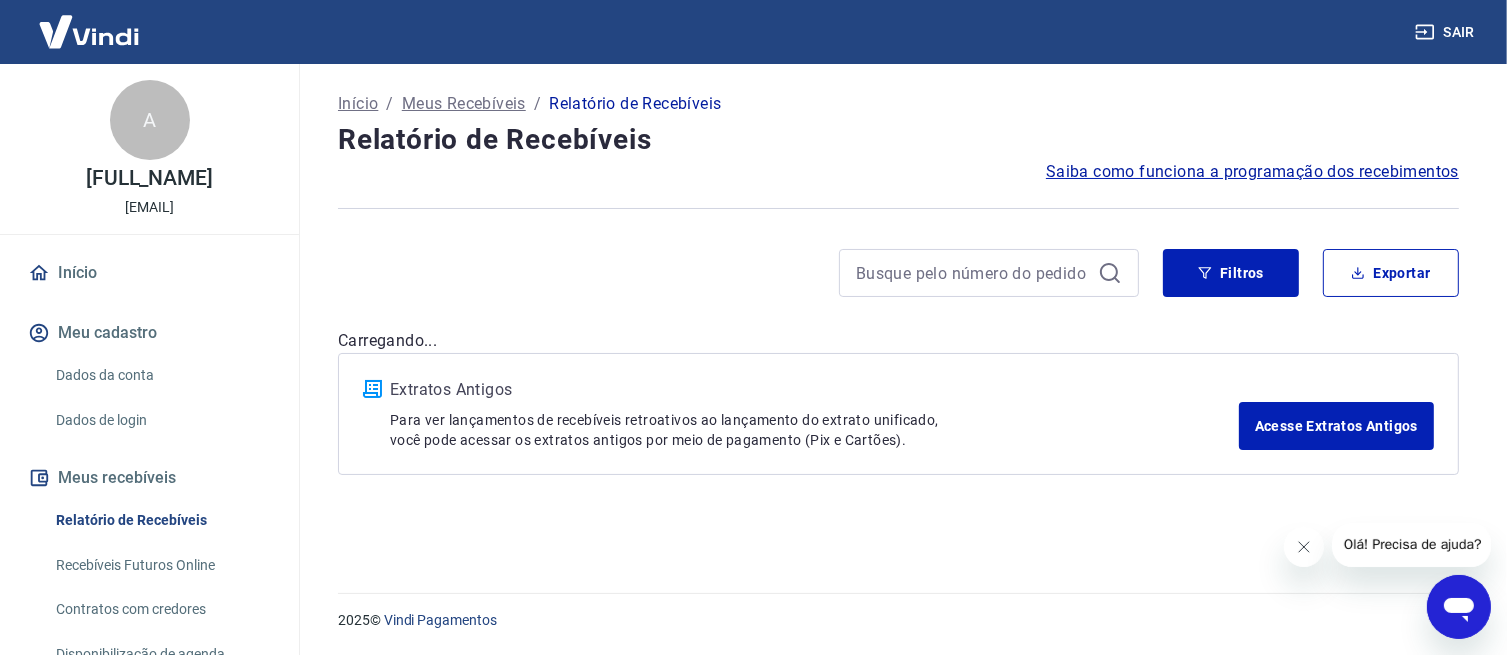 scroll, scrollTop: 0, scrollLeft: 0, axis: both 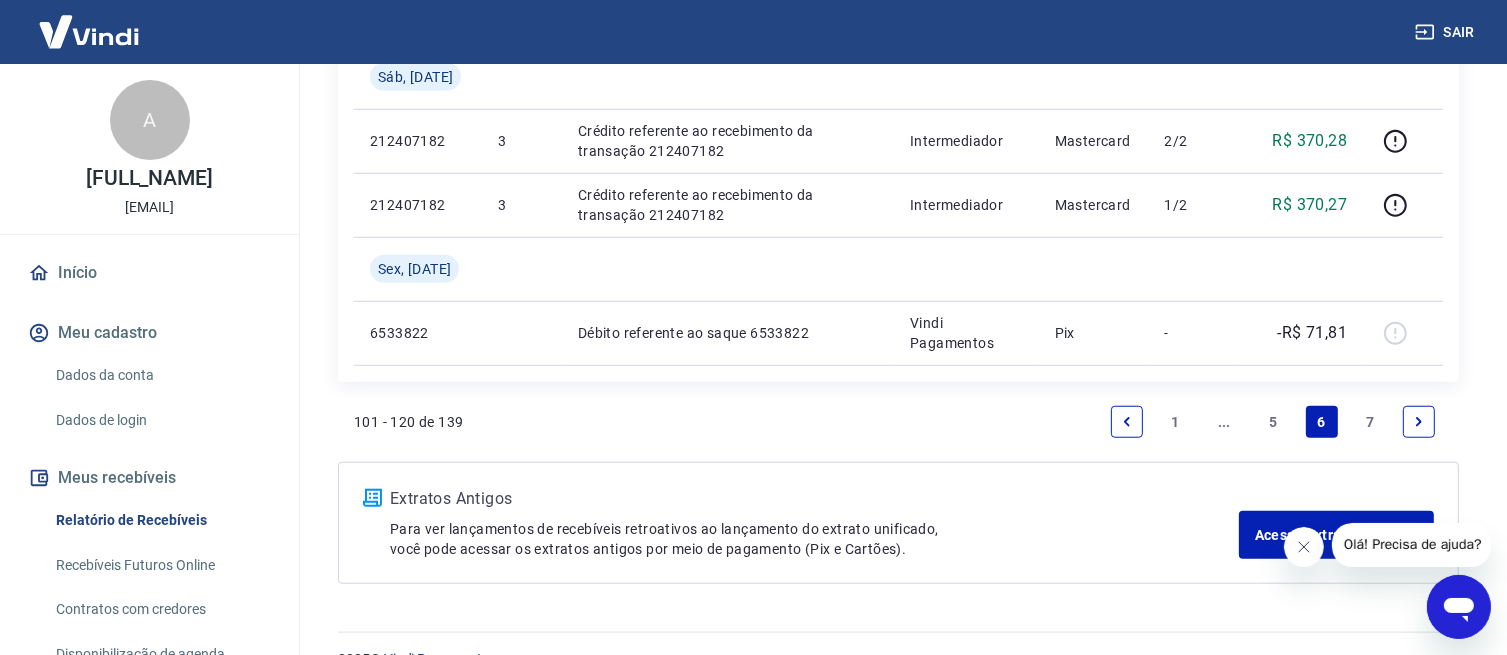 click on "7" at bounding box center [1370, 422] 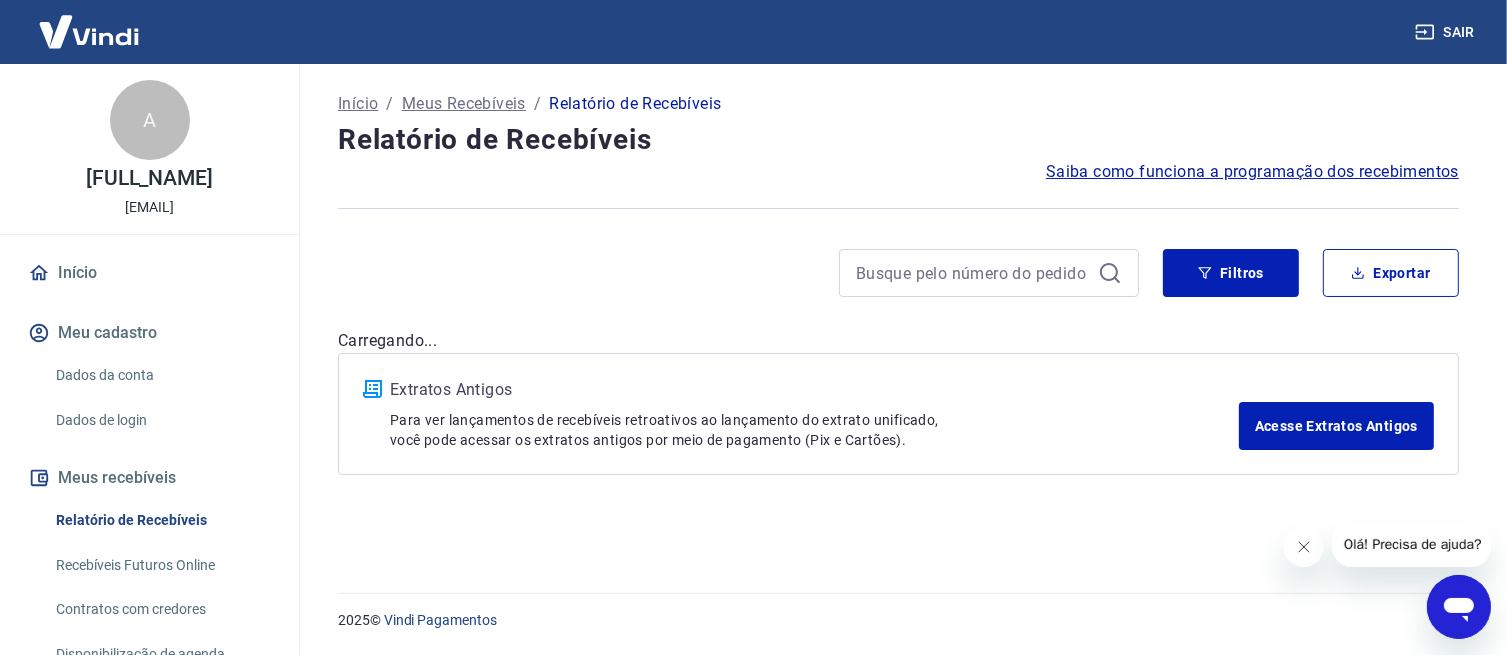 scroll, scrollTop: 0, scrollLeft: 0, axis: both 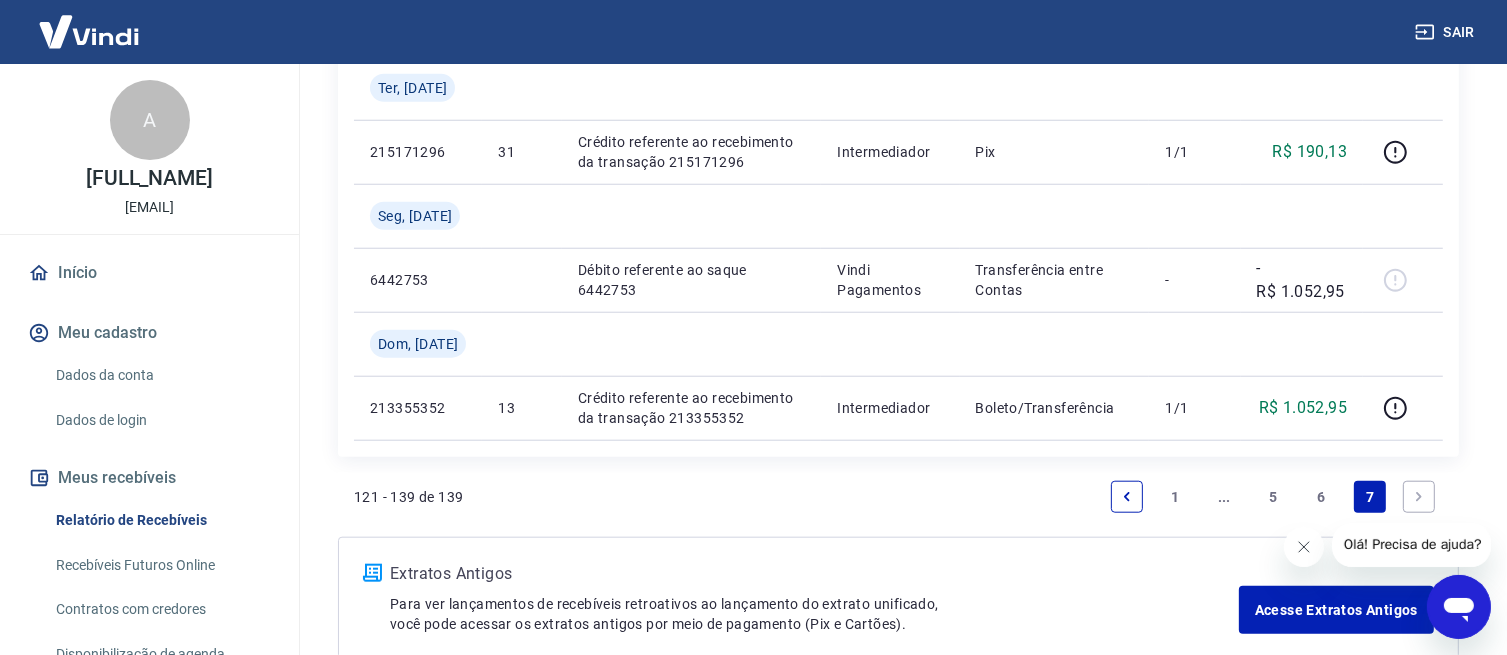 click on "5" at bounding box center [1273, 497] 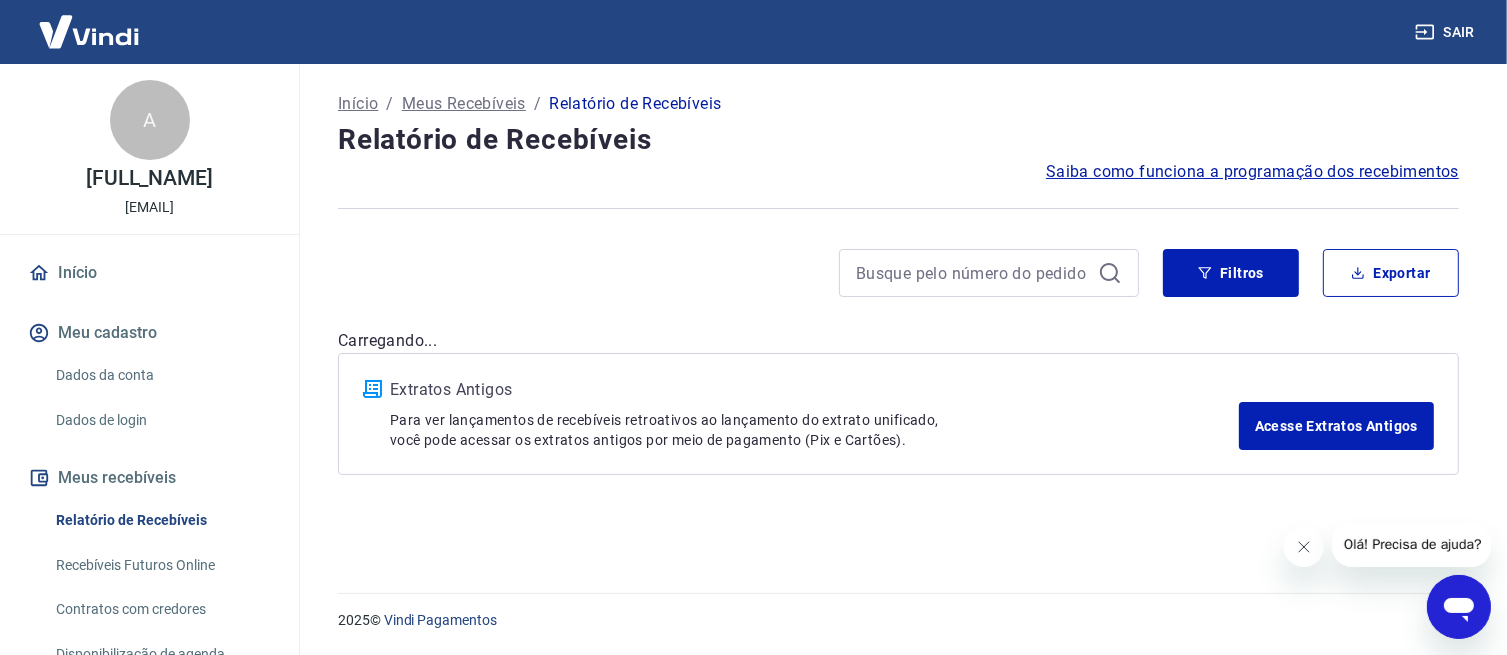scroll, scrollTop: 0, scrollLeft: 0, axis: both 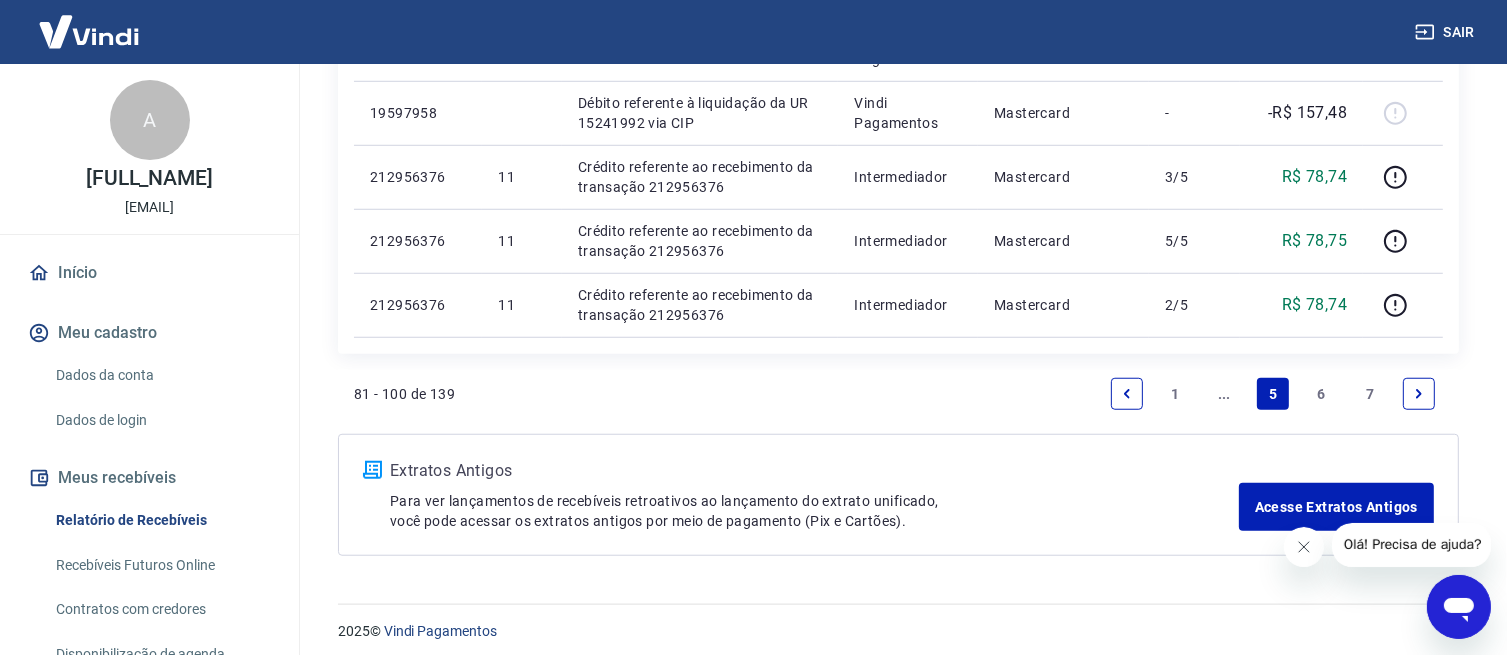 click on "..." at bounding box center (1224, 394) 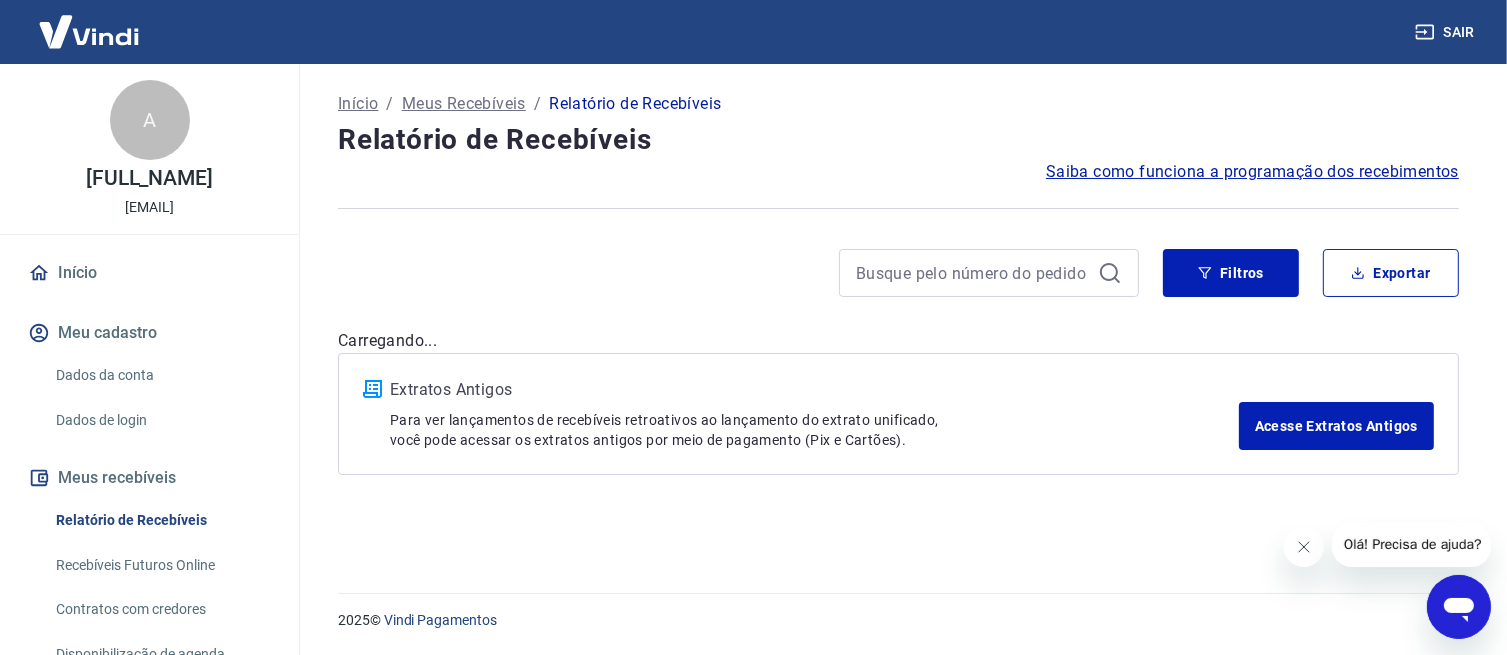 scroll, scrollTop: 0, scrollLeft: 0, axis: both 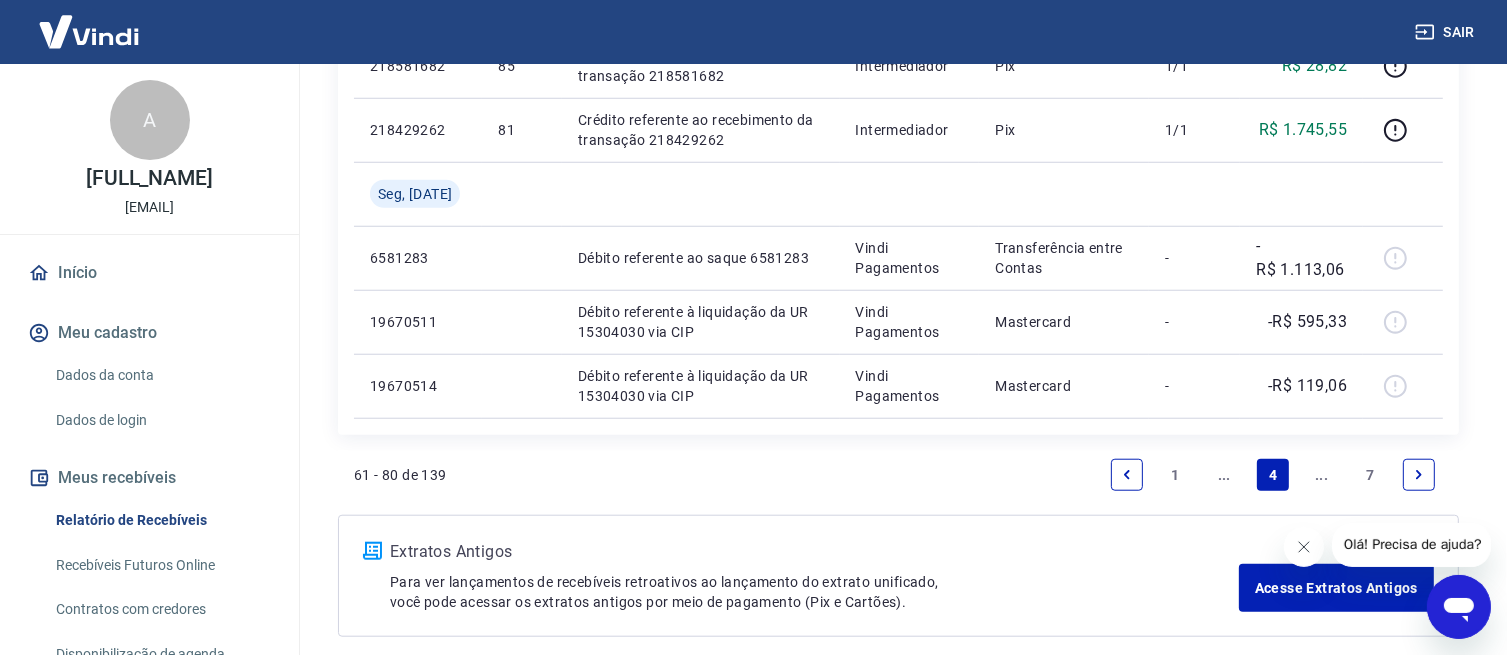 click on "..." at bounding box center [1224, 475] 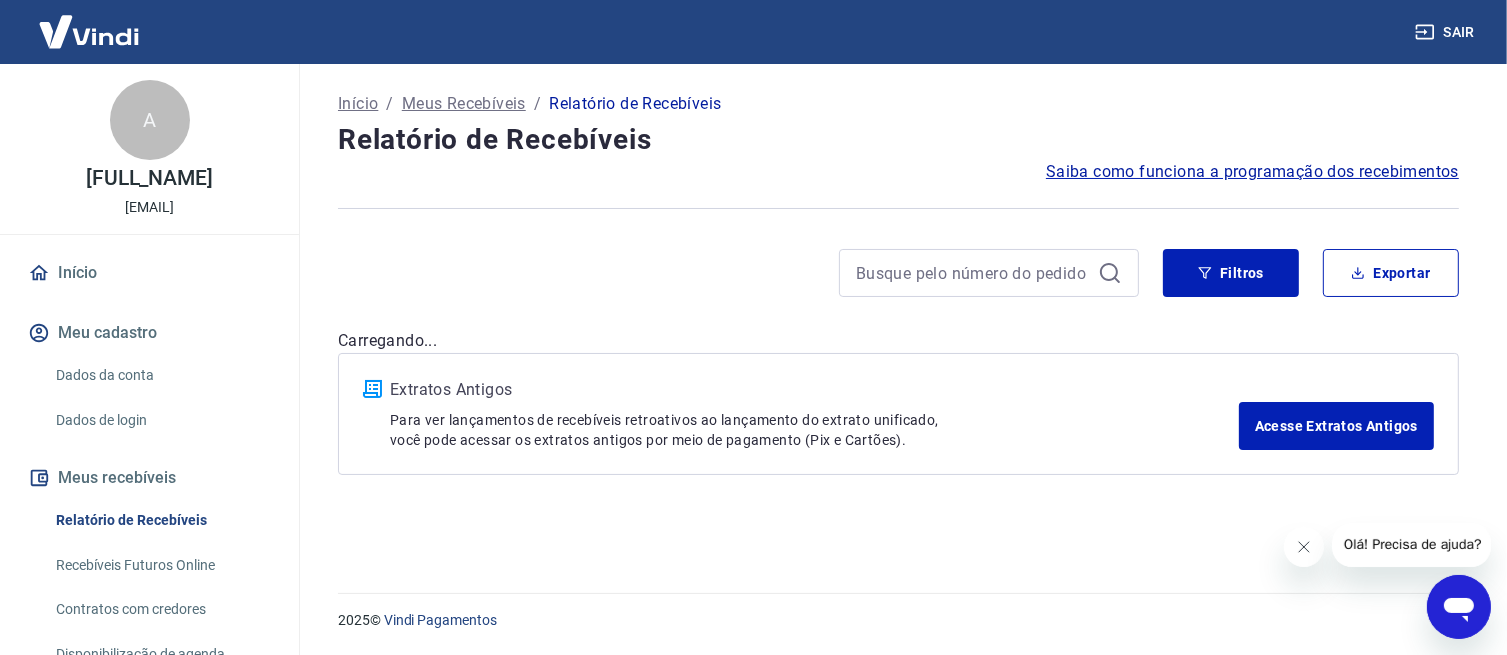 scroll, scrollTop: 0, scrollLeft: 0, axis: both 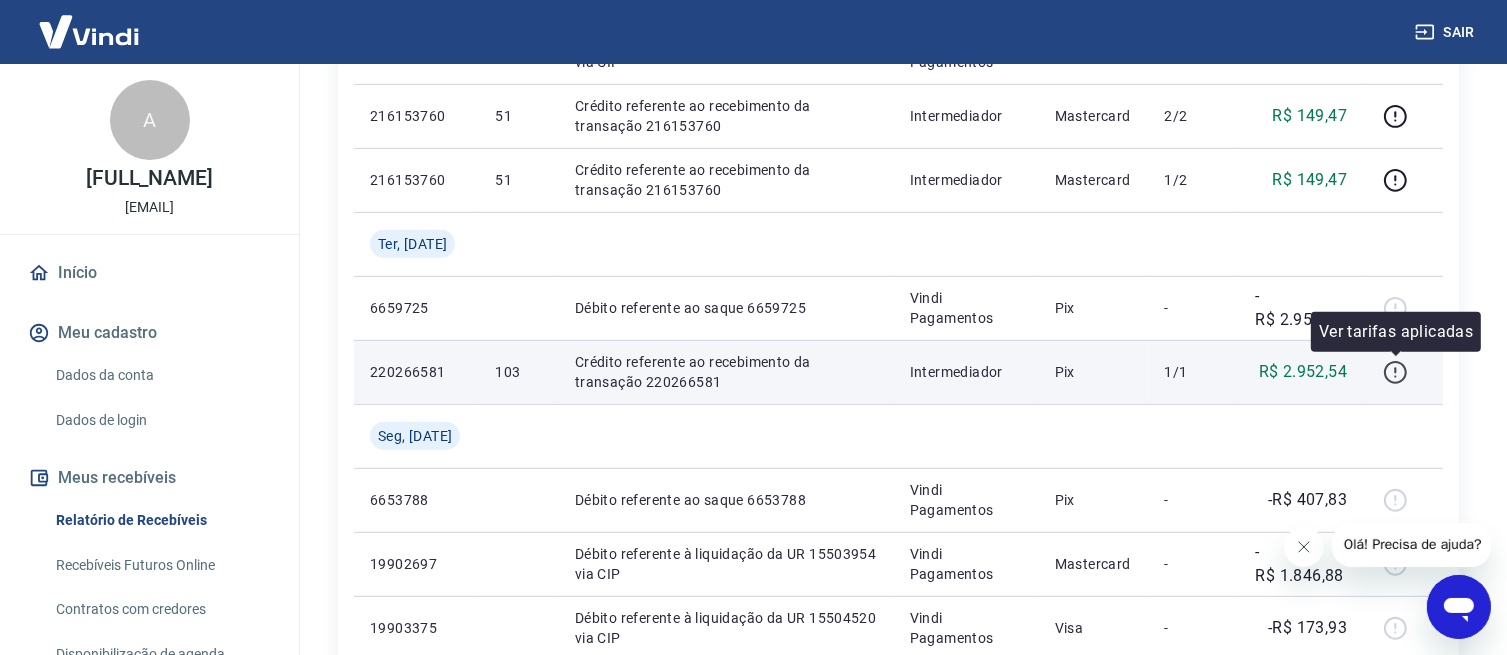 click 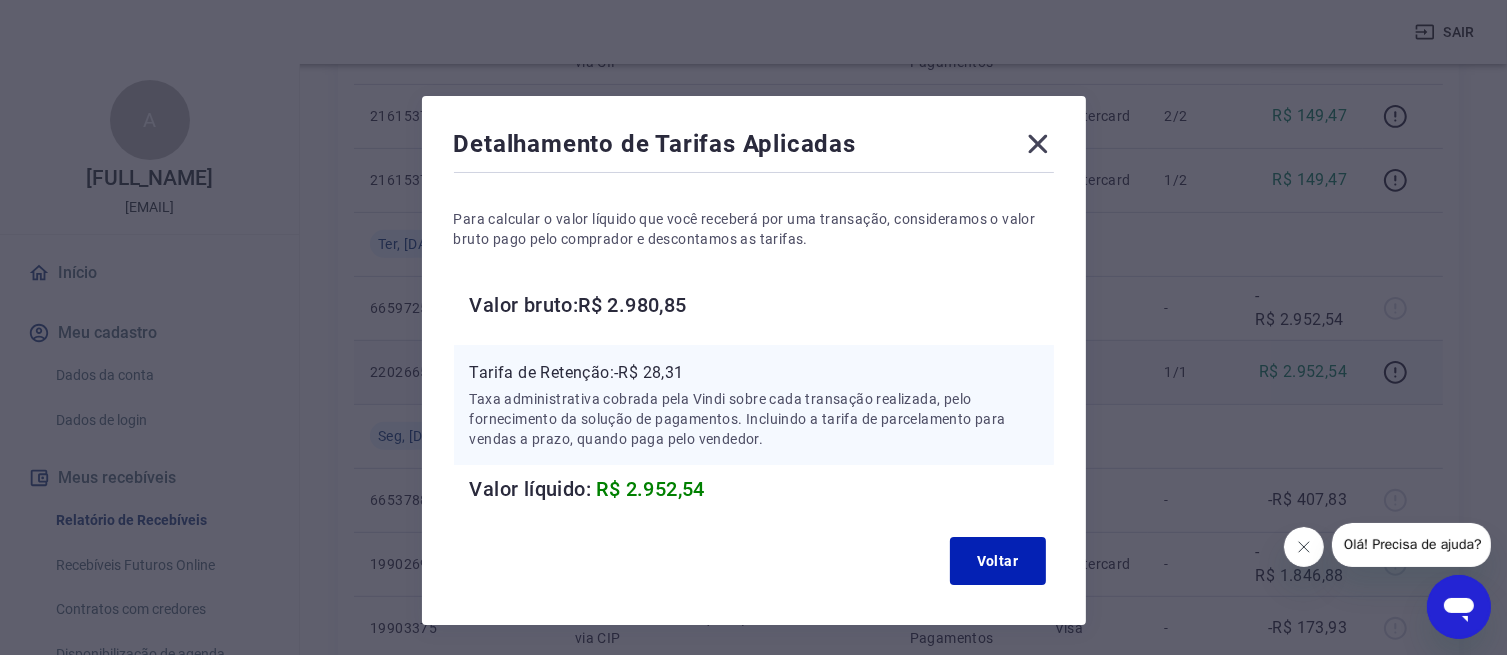 click 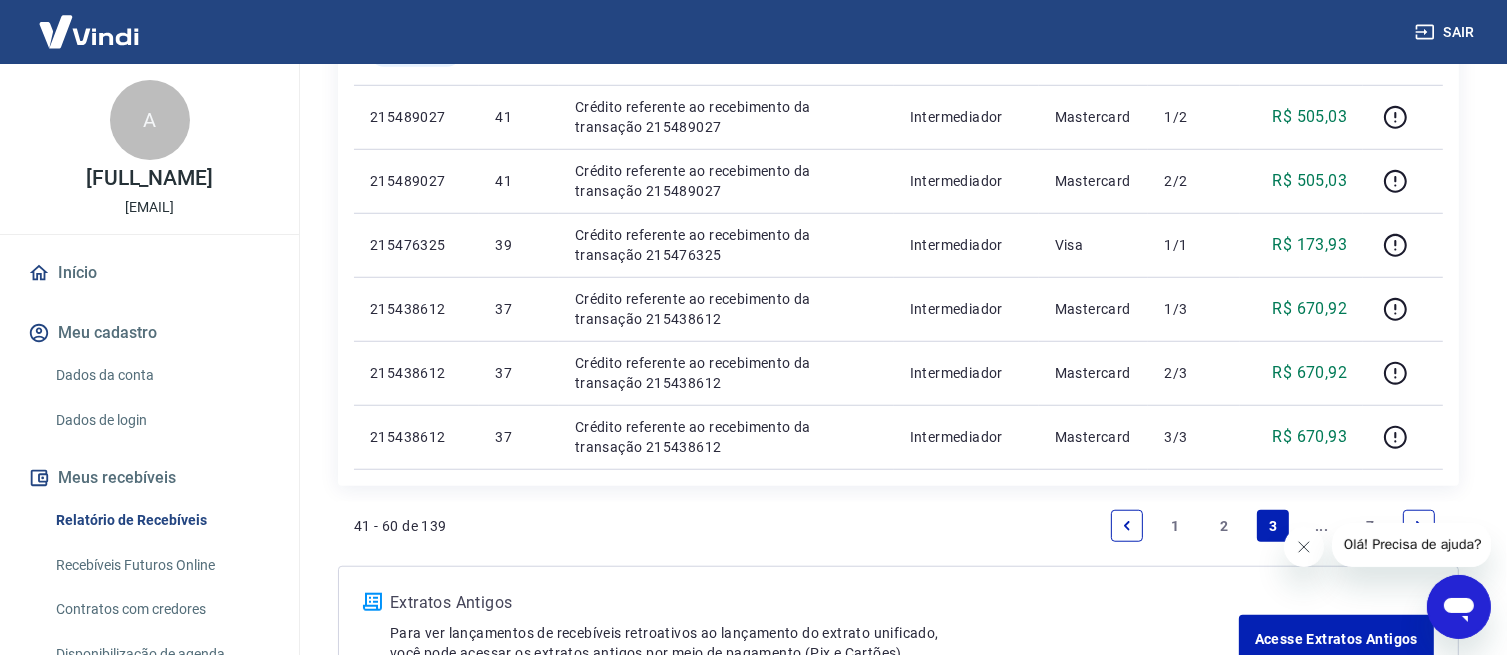 scroll, scrollTop: 1559, scrollLeft: 0, axis: vertical 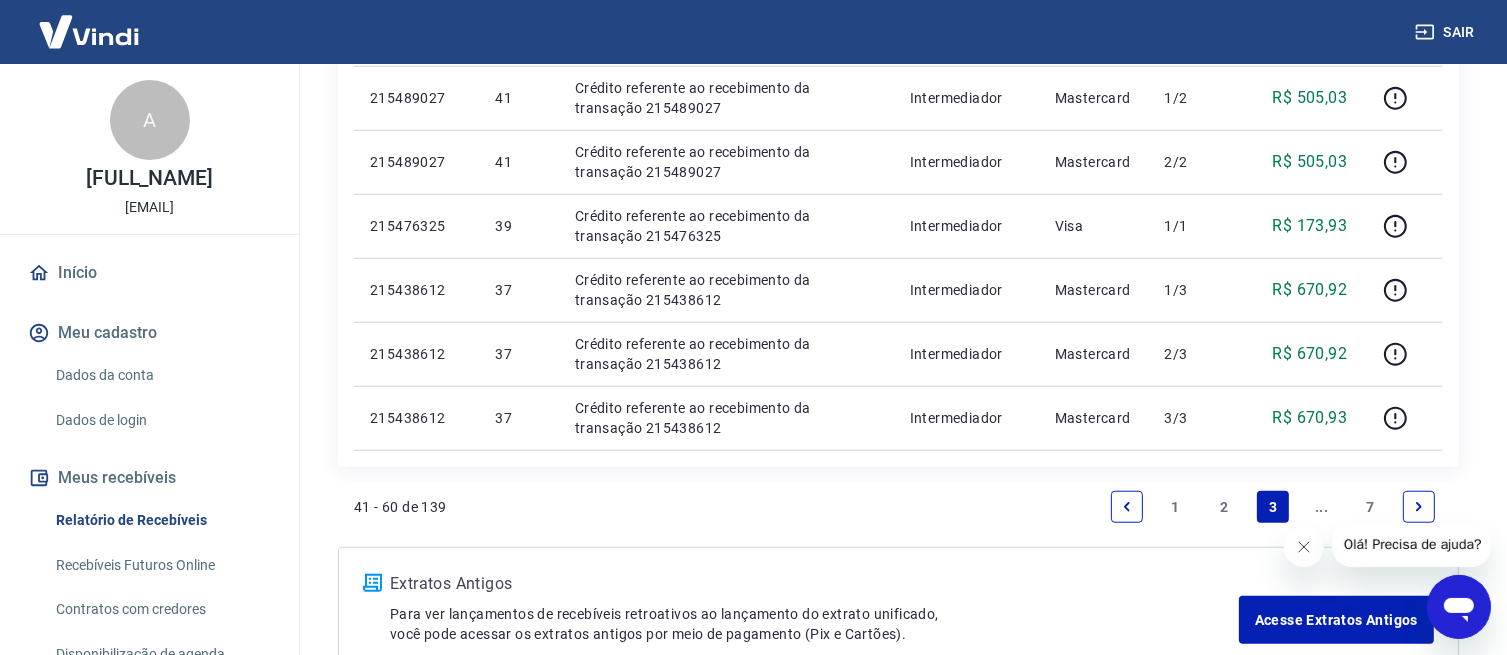 click on "2" at bounding box center (1224, 507) 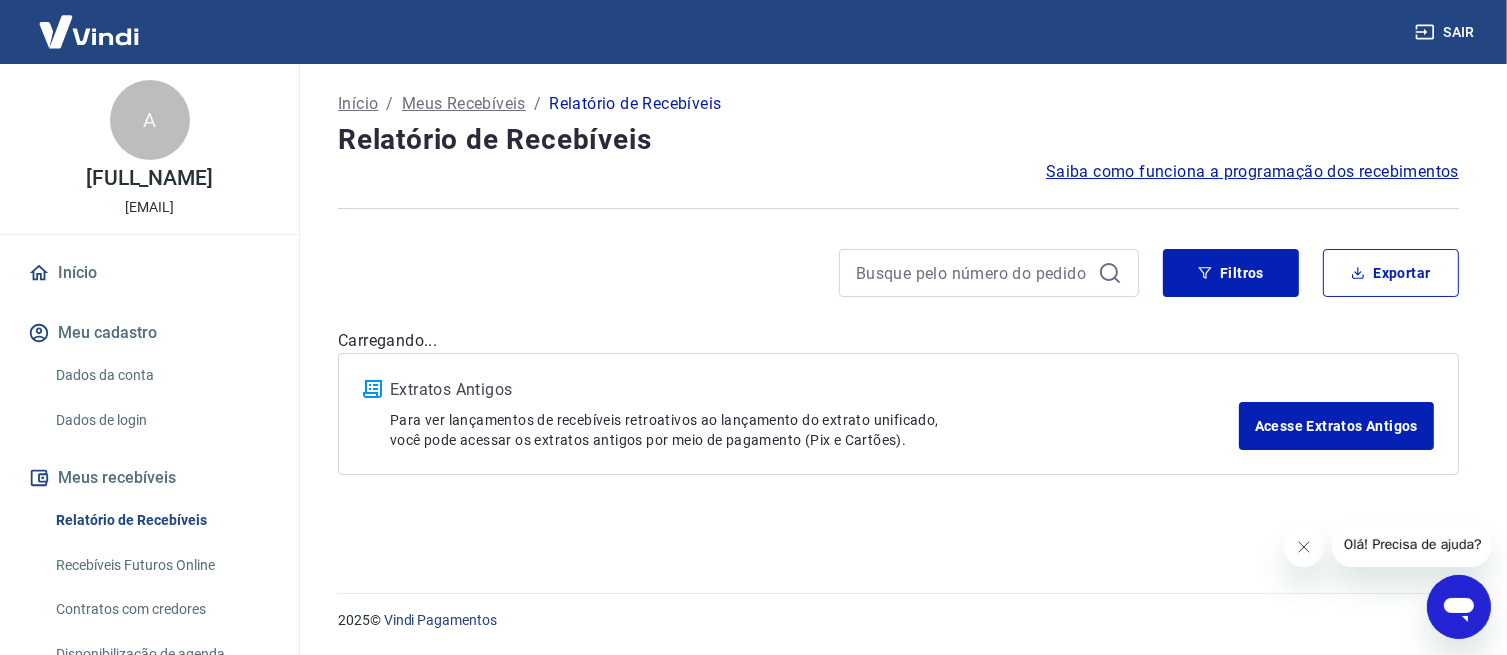 scroll, scrollTop: 0, scrollLeft: 0, axis: both 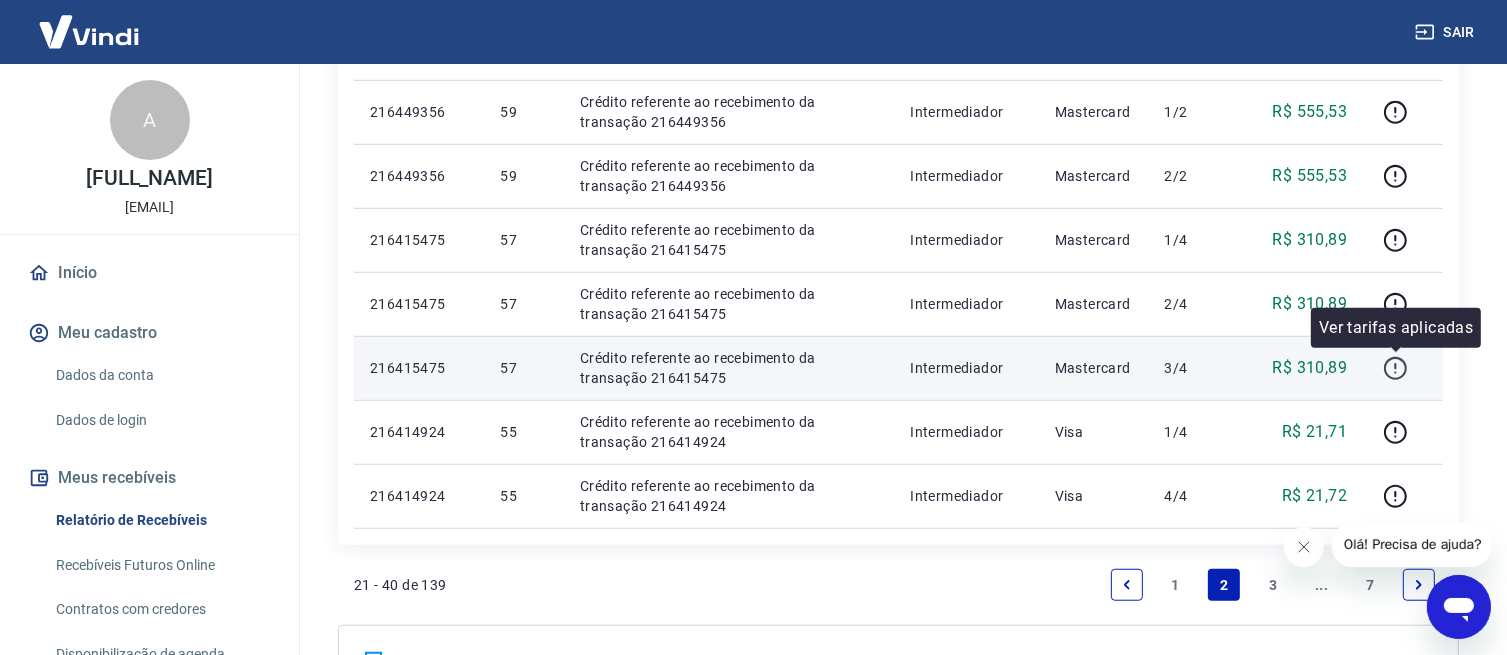 click 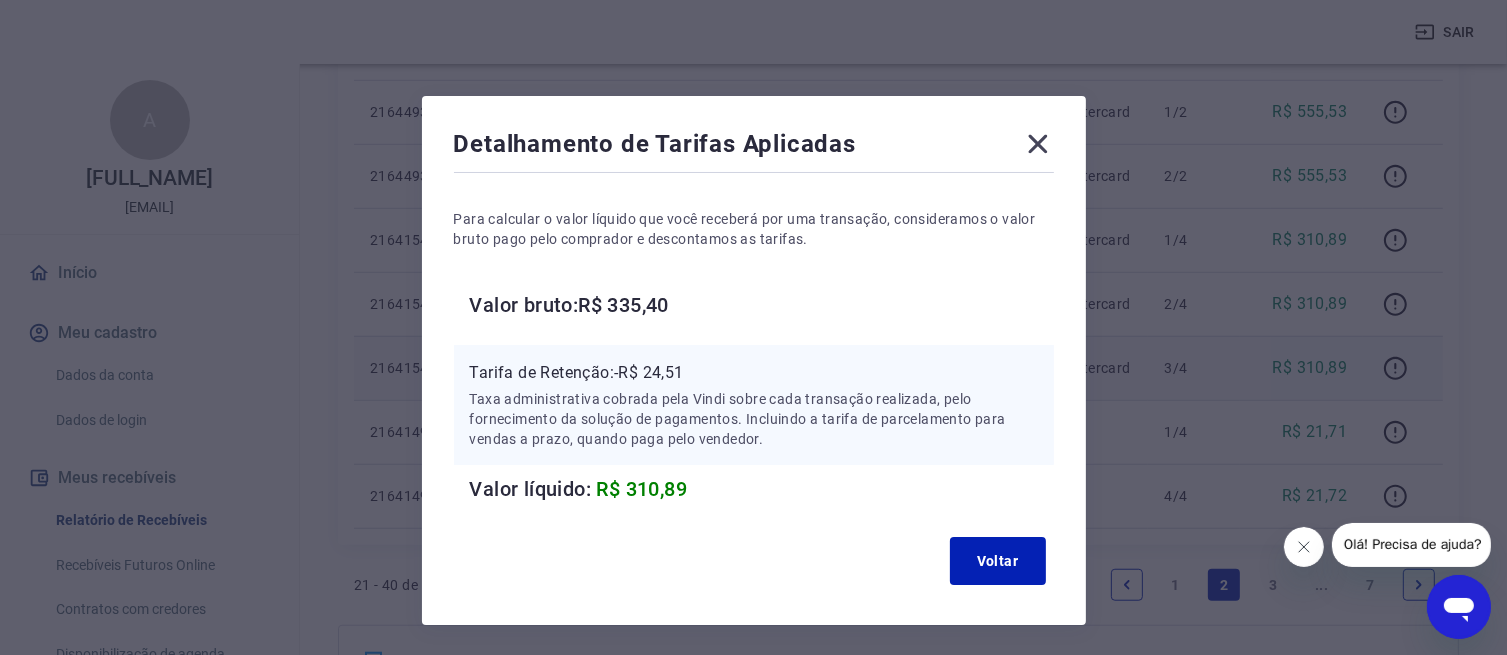 click 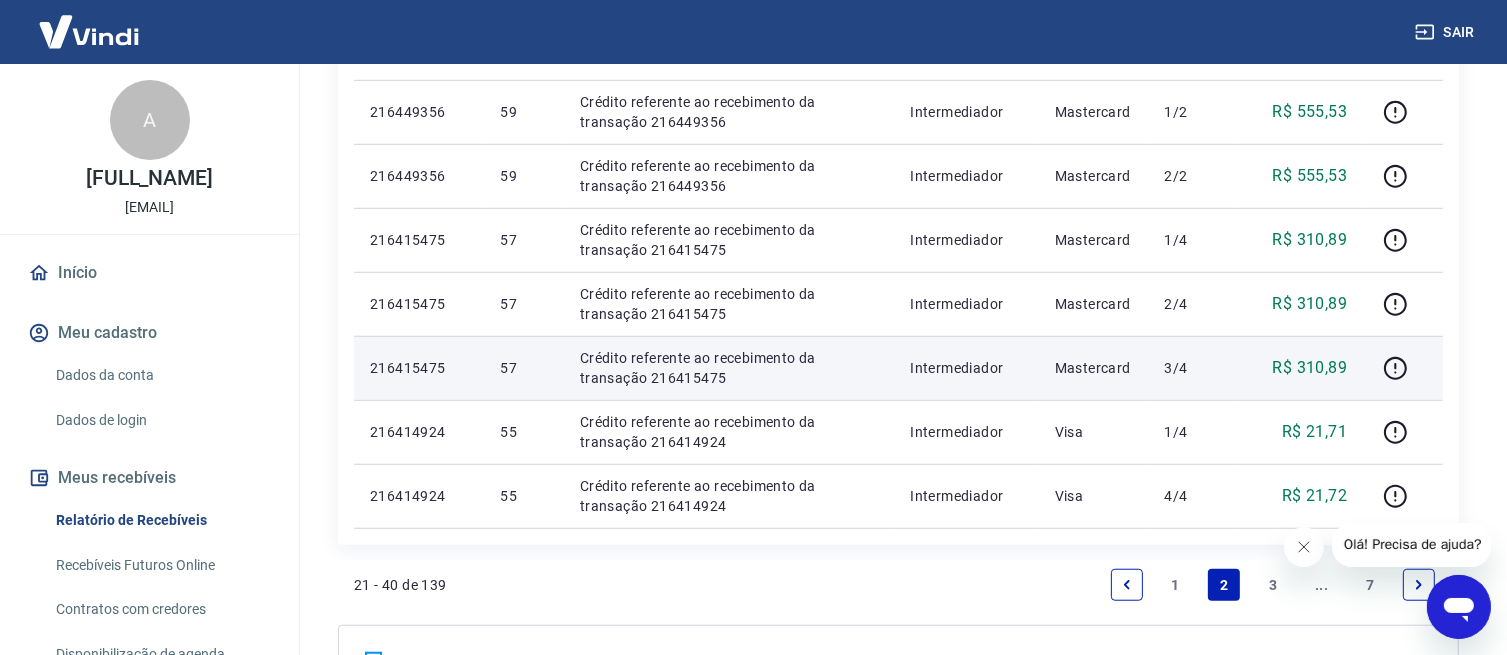 click on "1" at bounding box center [1176, 585] 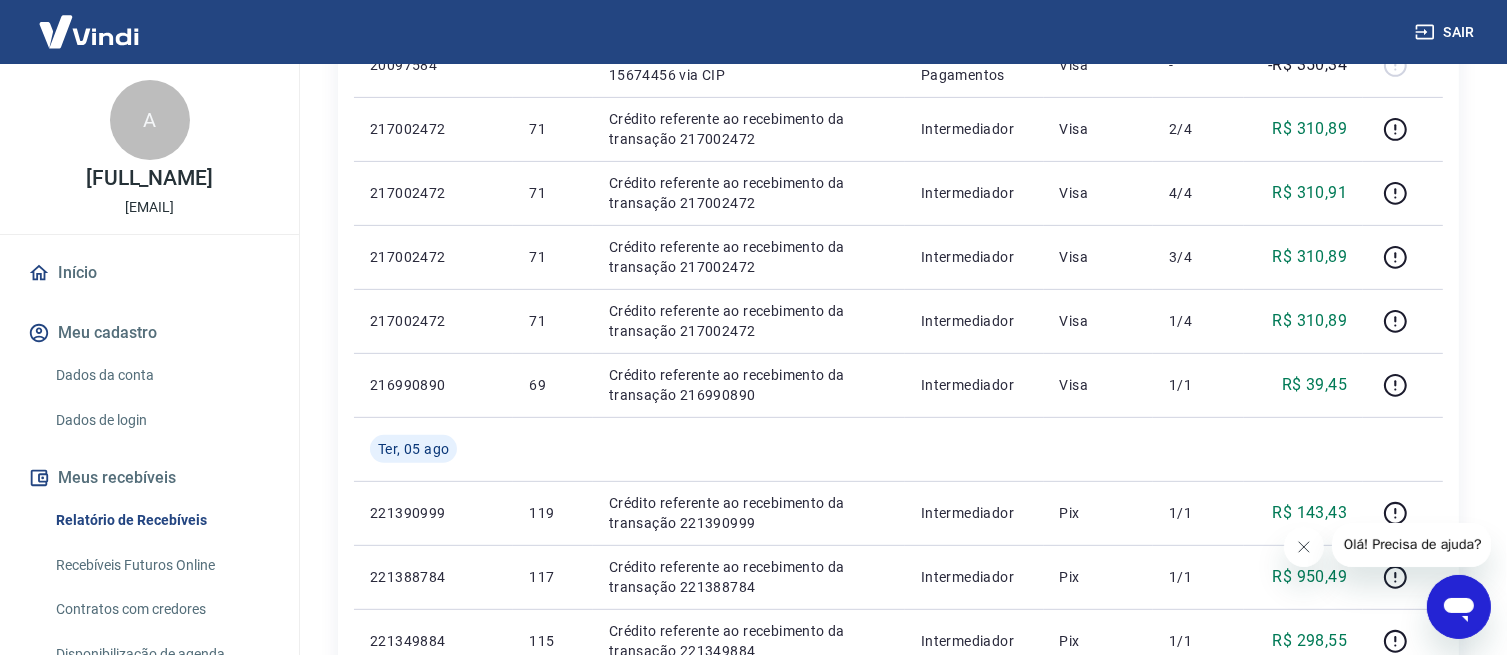 scroll, scrollTop: 778, scrollLeft: 0, axis: vertical 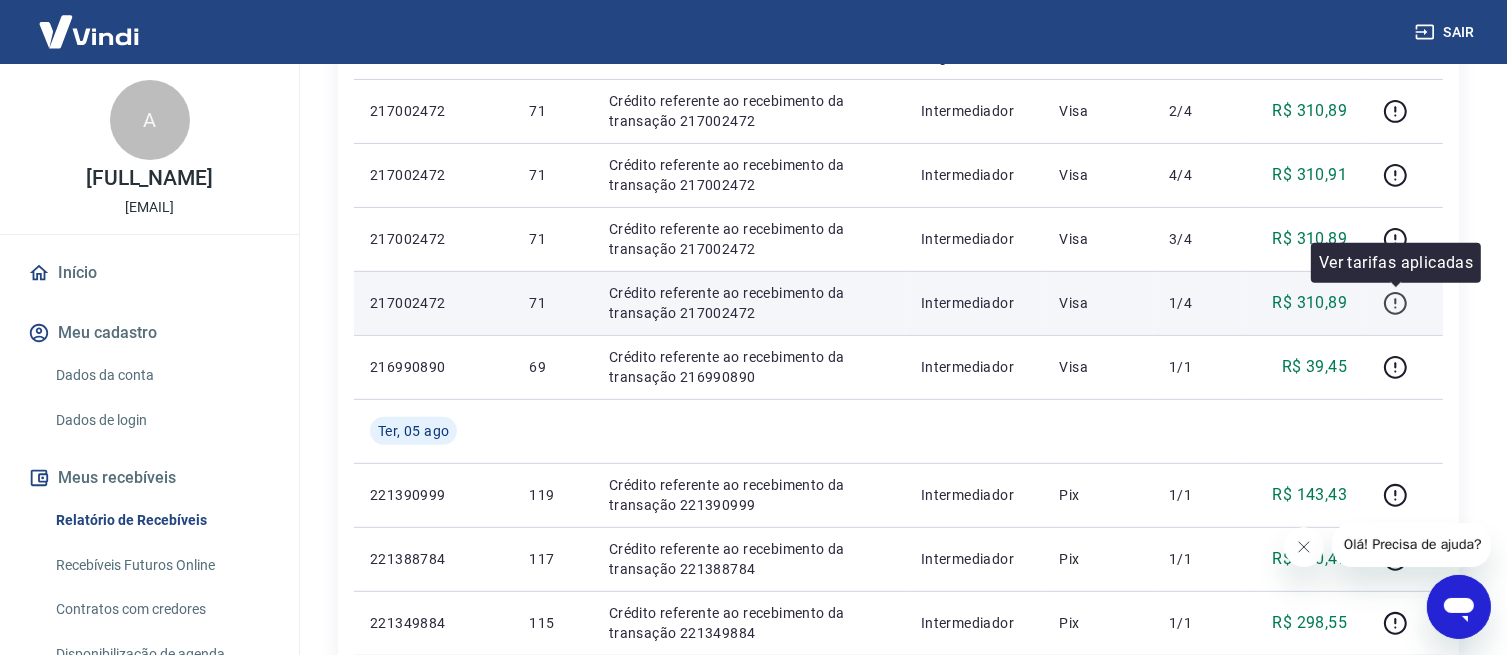 click 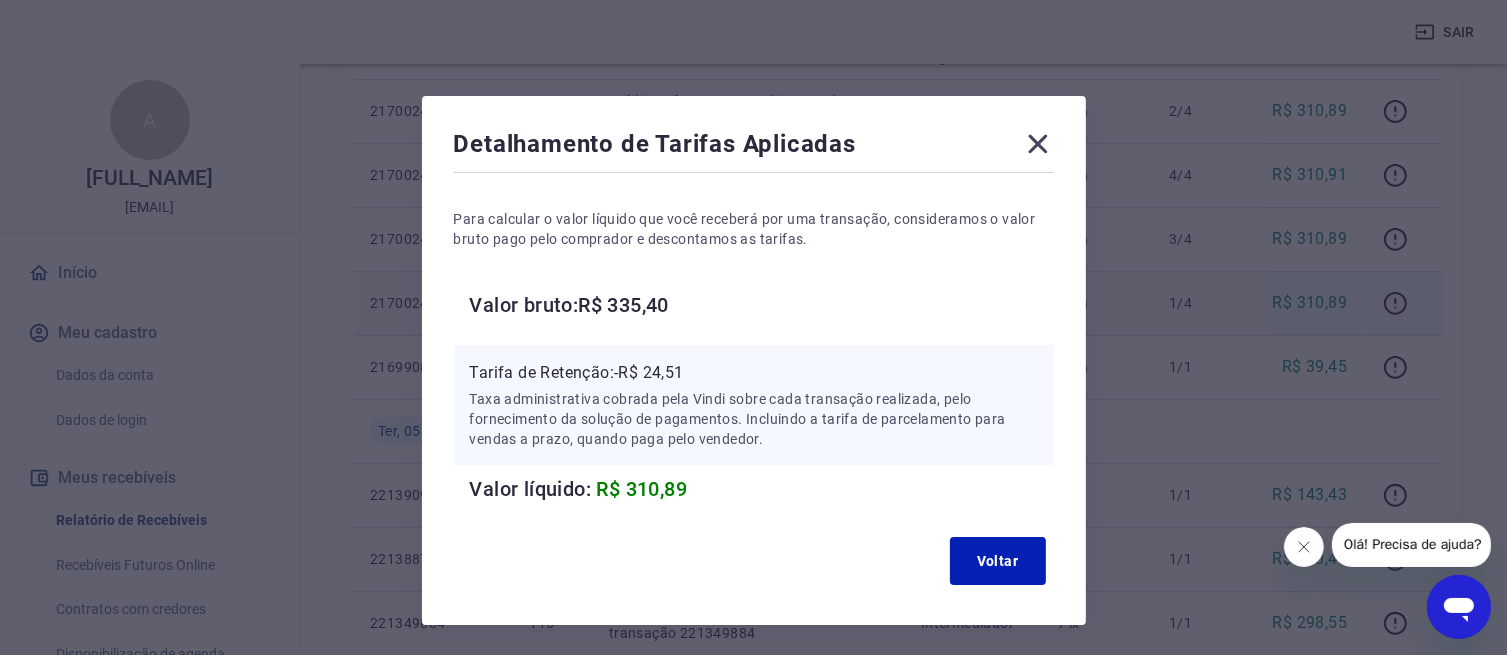 click 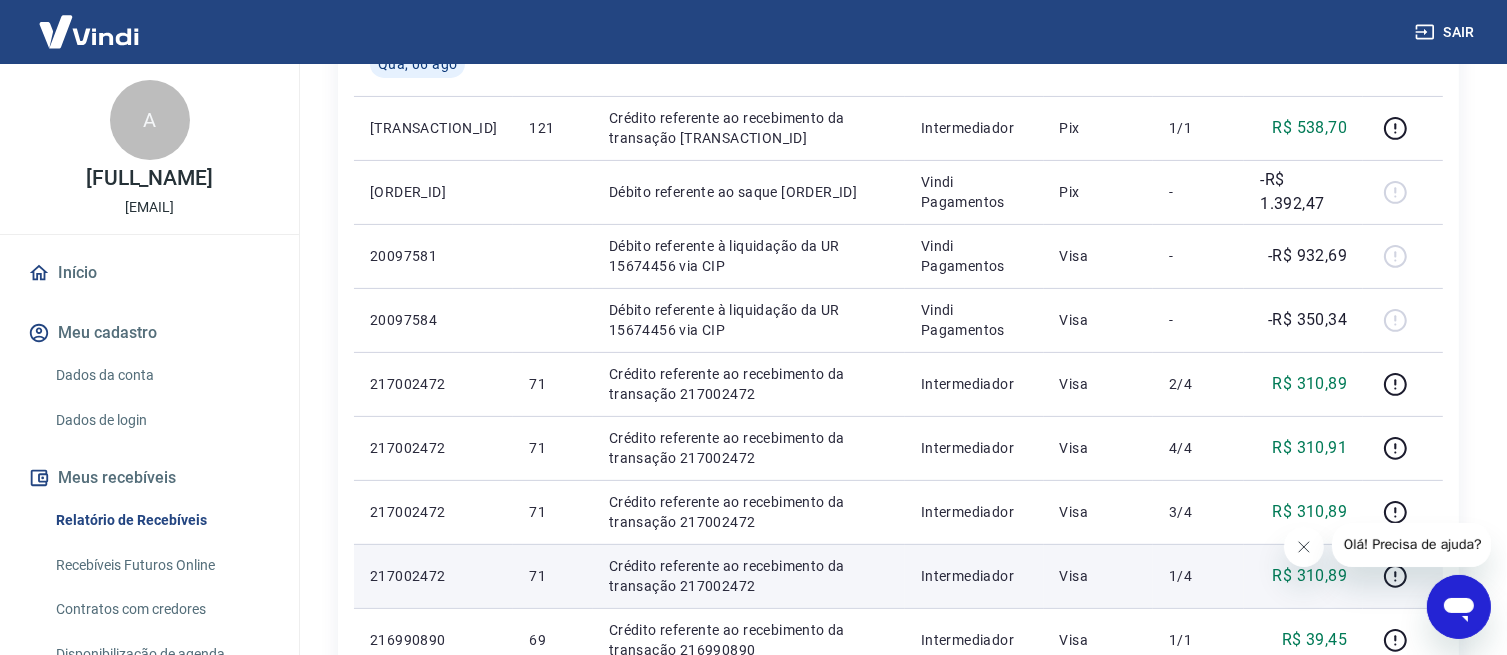 scroll, scrollTop: 473, scrollLeft: 0, axis: vertical 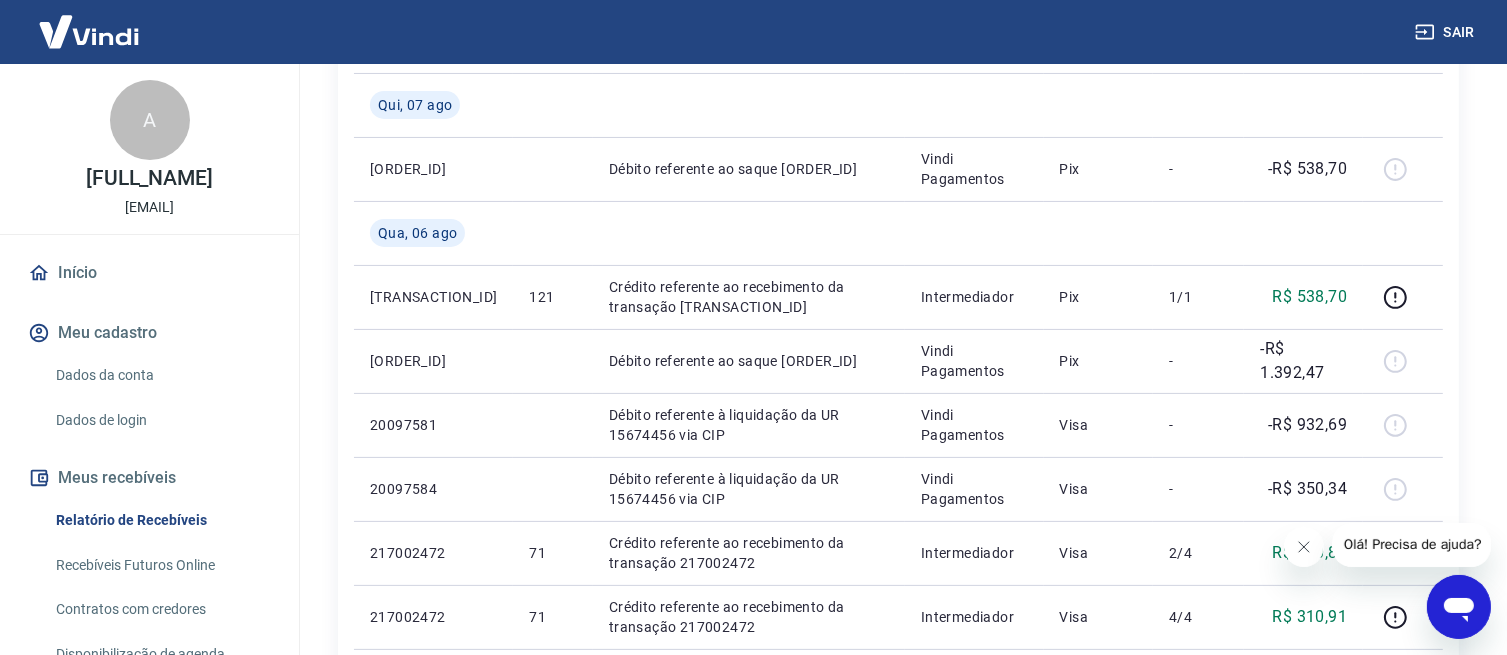 click on "Sair A [FULL_NAME] [EMAIL] Início Meu cadastro Dados da conta Dados de login Meus recebíveis Relatório de Recebíveis Recebíveis Futuros Online Contratos com credores Disponibilização de agenda Segurança Fale conosco Início / Meus Recebíveis / Relatório de Recebíveis Relatório de Recebíveis Saiba como funciona a programação dos recebimentos Saiba como funciona a programação dos recebimentos Filtros Exportar ID Pedido Descrição Origem Pagamento Parcelas Valor Líq. Tarifas Qui, [DATE] [ORDER_ID] Débito referente ao saque [ORDER_ID] Vindi Pagamentos Pix - -R$ 538,70 Qua, [DATE] [TRANSACTION_ID] 121 Crédito referente ao recebimento da transação [TRANSACTION_ID] Intermediador Pix 1/1 R$ 538,70 [ORDER_ID] Débito referente ao saque [ORDER_ID] Vindi Pagamentos Pix - -R$ 1.392,47 [TRANSACTION_ID] Débito referente à liquidação da UR [UR_ID] via CIP Vindi Pagamentos Visa - -R$ 932,69 [TRANSACTION_ID] Débito referente à liquidação da UR [UR_ID] via CIP Vindi Pagamentos Visa - -R$ 350,34 71 2/4" at bounding box center (753, -9) 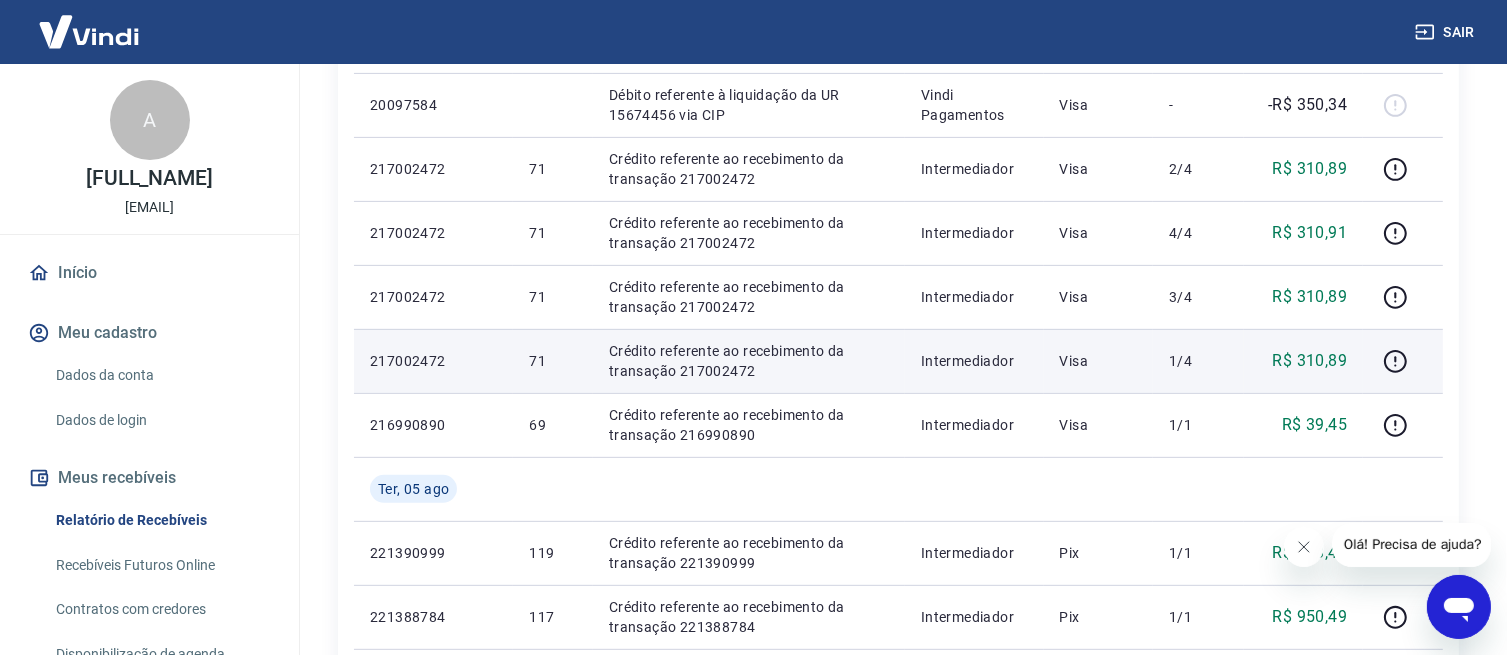 scroll, scrollTop: 1042, scrollLeft: 0, axis: vertical 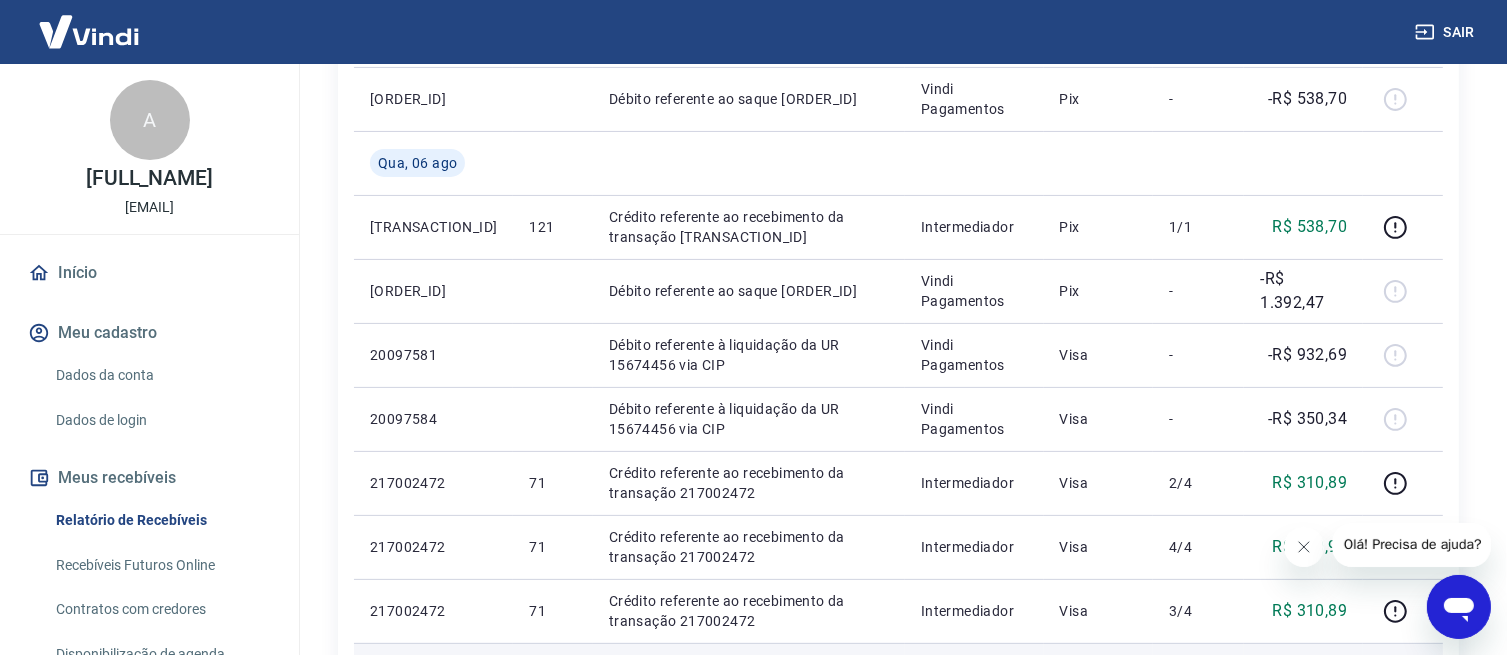 click on "Início / Meus Recebíveis / Relatório de Recebíveis Relatório de Recebíveis Saiba como funciona a programação dos recebimentos Saiba como funciona a programação dos recebimentos Filtros Exportar ID Pedido Descrição Origem Pagamento Parcelas Valor Líq. Tarifas Qui, [DATE] [ORDER_ID] Débito referente ao saque [ORDER_ID] Vindi Pagamentos Pix - -R$ 538,70 Qua, [DATE] [TRANSACTION_ID] 121 Crédito referente ao recebimento da transação [TRANSACTION_ID] Intermediador Pix 1/1 R$ 538,70 [ORDER_ID] Débito referente ao saque [ORDER_ID] Vindi Pagamentos Pix - -R$ 1.392,47 [TRANSACTION_ID] Débito referente à liquidação da UR [UR_ID] via CIP Vindi Pagamentos Visa - -R$ 932,69 [TRANSACTION_ID] Débito referente à liquidação da UR [UR_ID] via CIP Vindi Pagamentos Visa - -R$ 350,34 [TRANSACTION_ID] 71 Crédito referente ao recebimento da transação [TRANSACTION_ID] Intermediador Visa 2/4 R$ 310,89 [TRANSACTION_ID] 71 Crédito referente ao recebimento da transação [TRANSACTION_ID] Intermediador Visa 4/4 R$ 310,91 [TRANSACTION_ID] 71 Intermediador Visa 3/4 R$ 310,89 -" at bounding box center (898, 688) 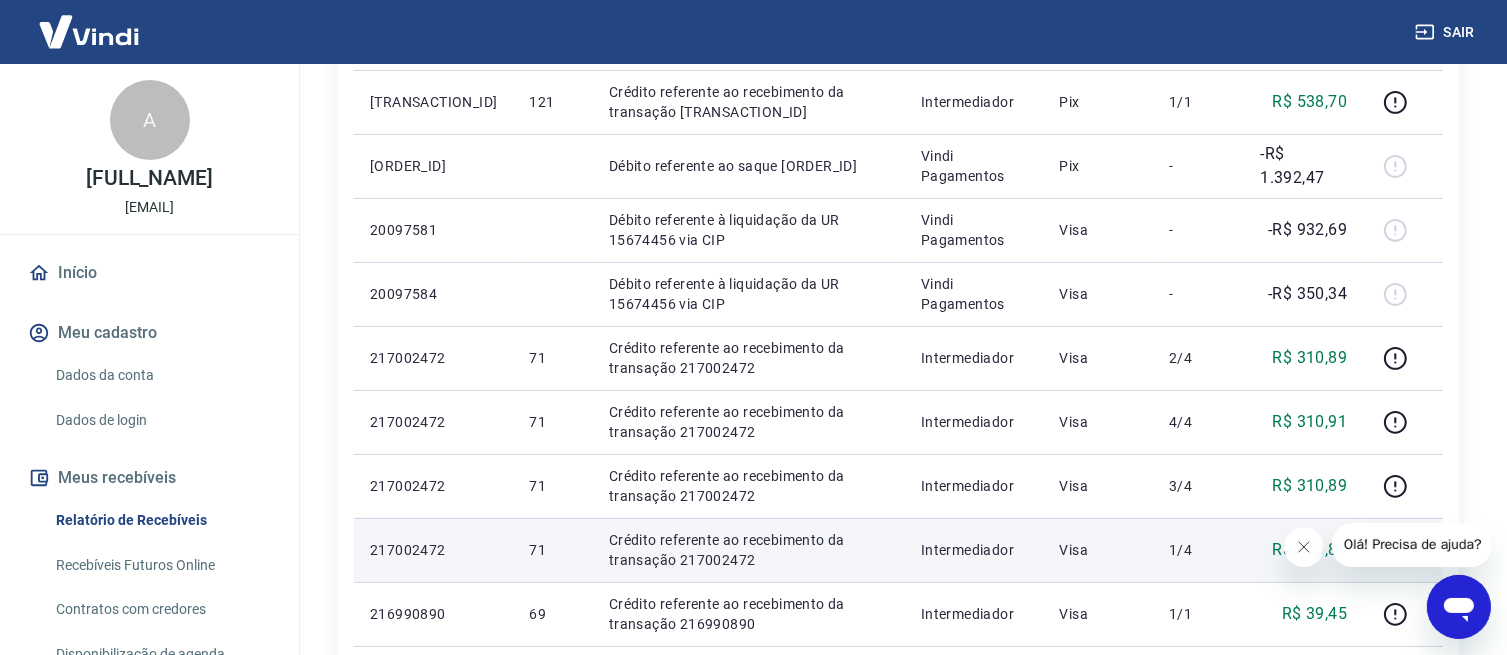 scroll, scrollTop: 540, scrollLeft: 0, axis: vertical 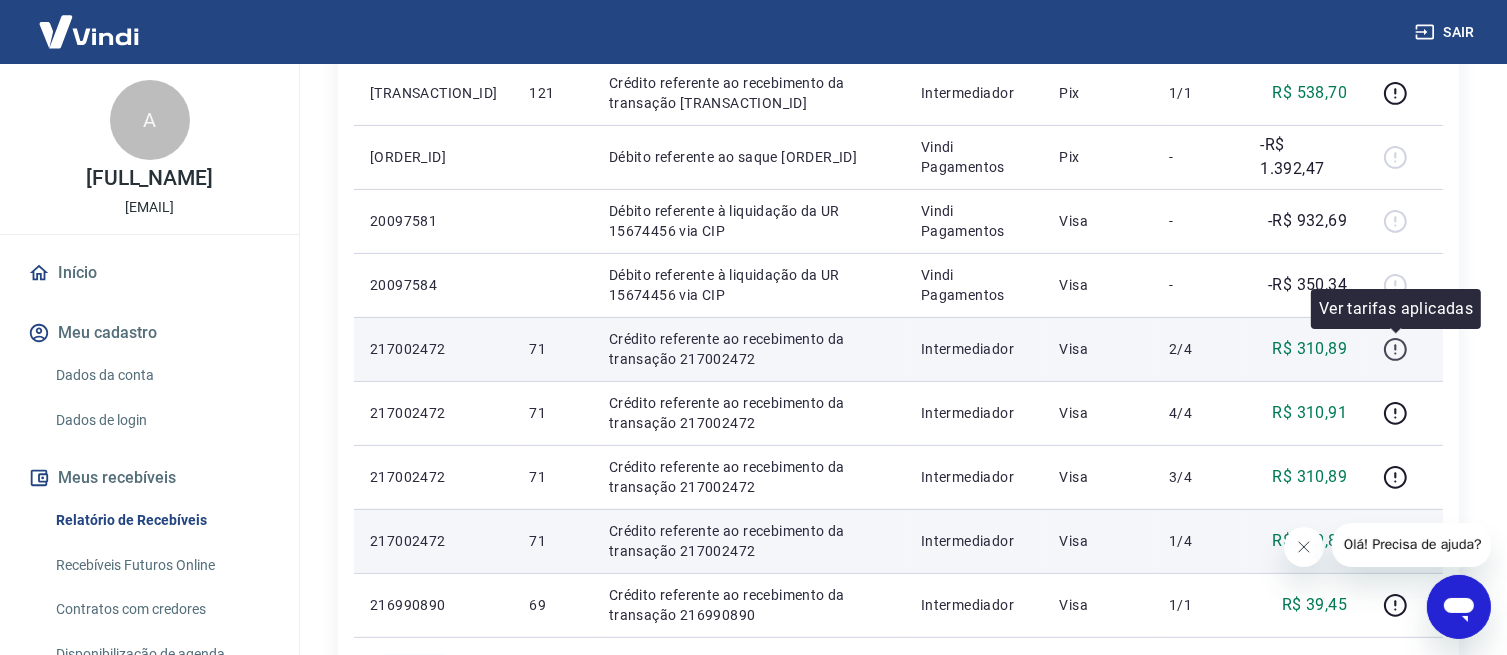 click 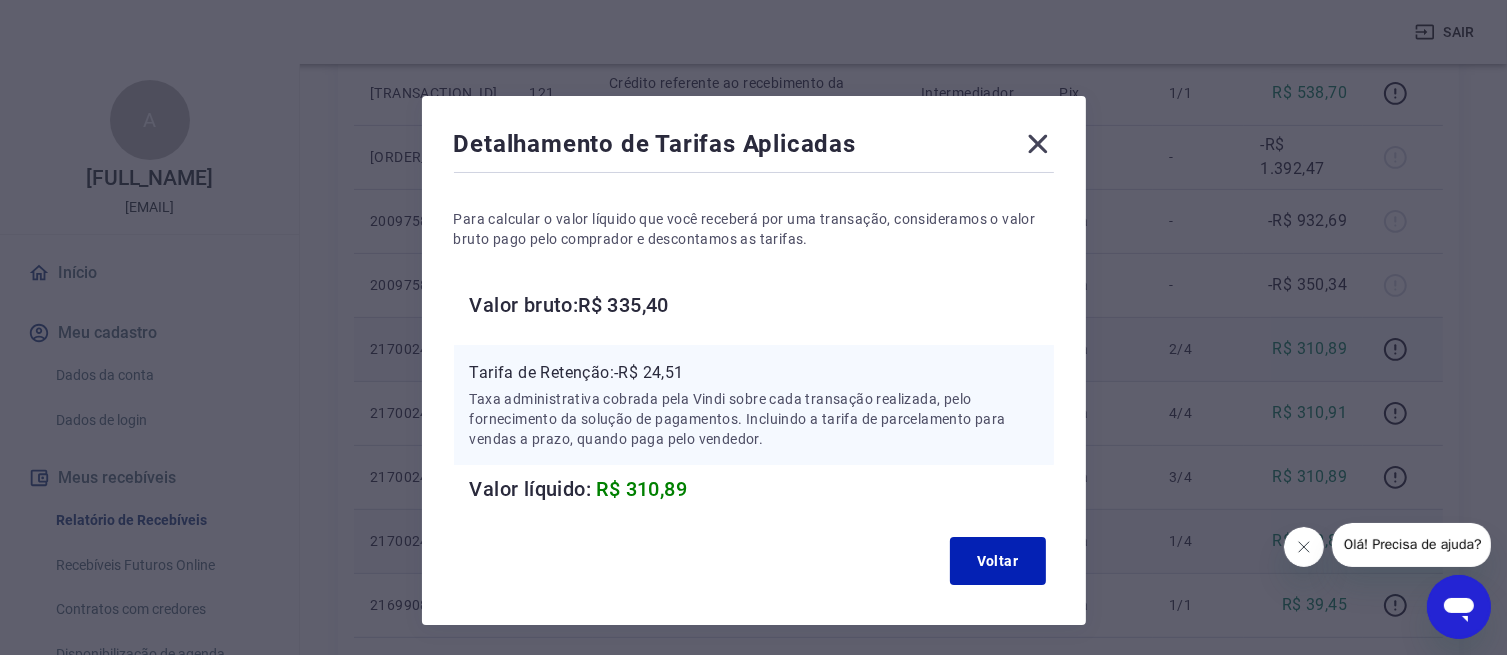 click 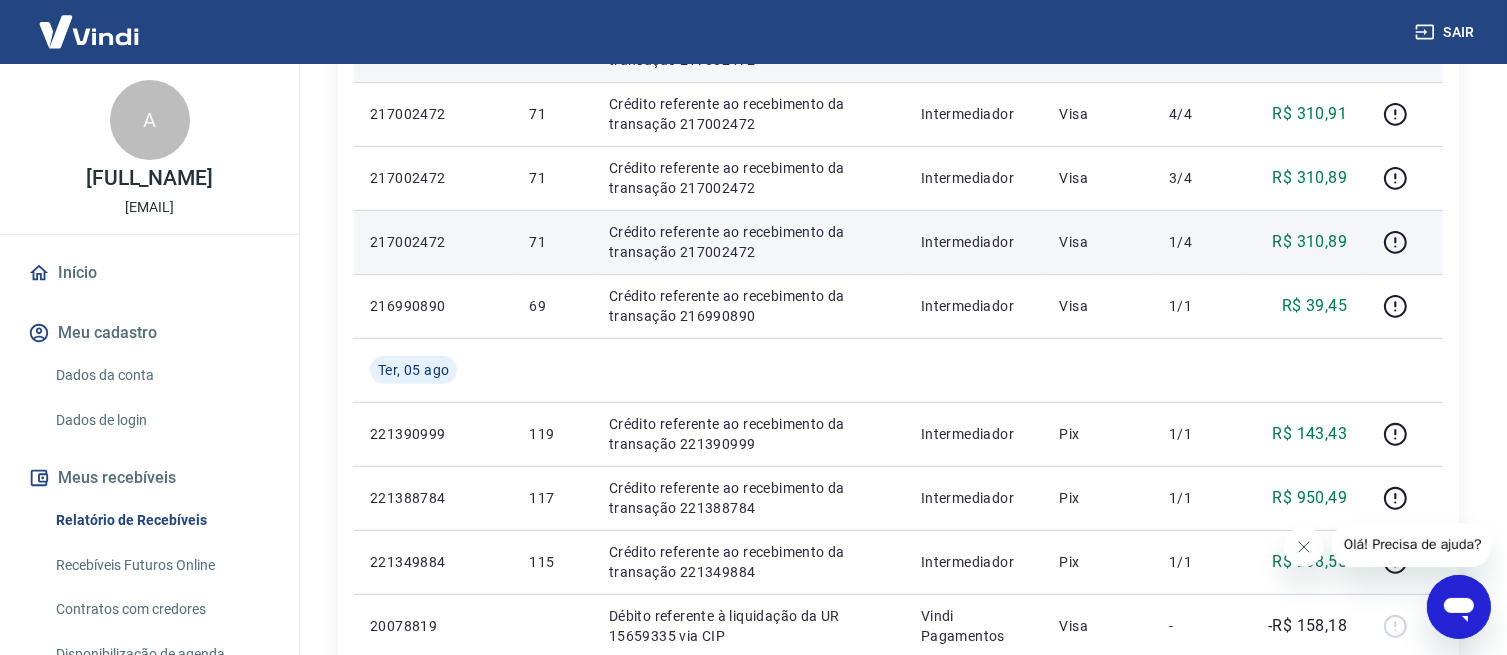 scroll, scrollTop: 932, scrollLeft: 0, axis: vertical 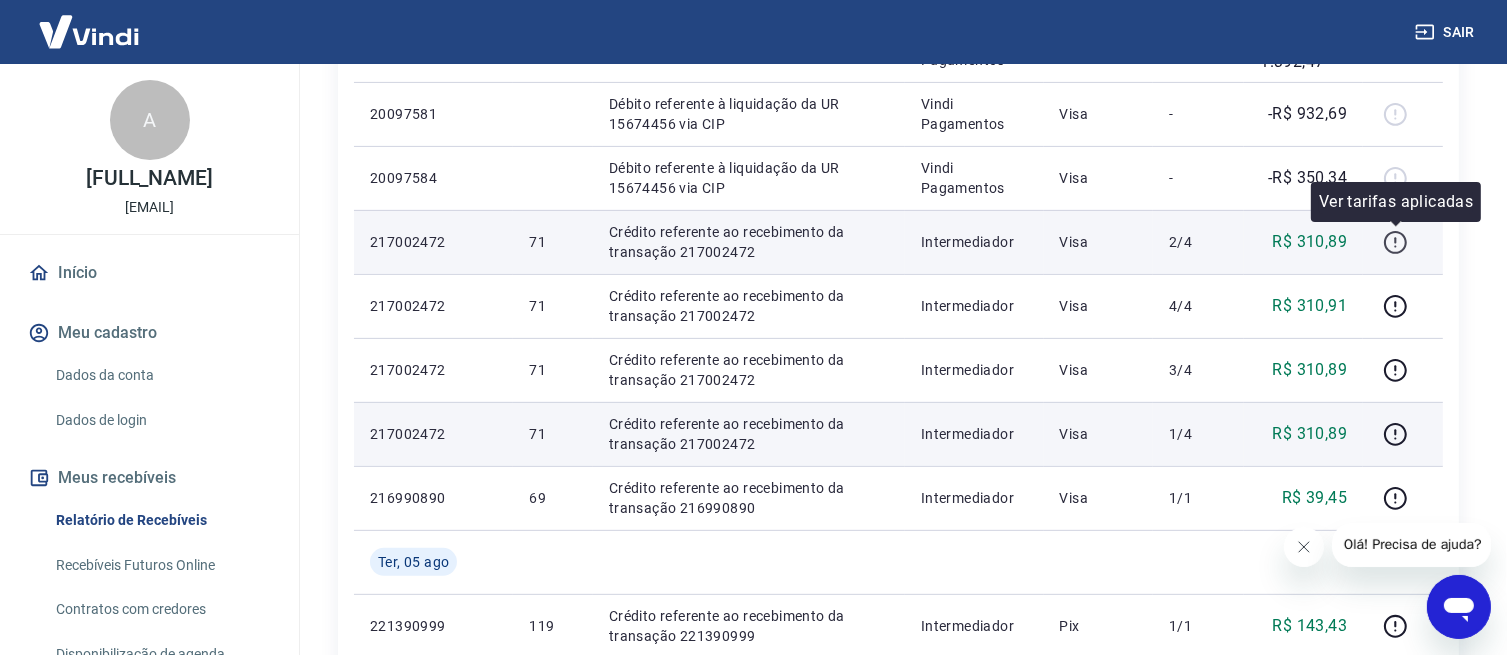 click 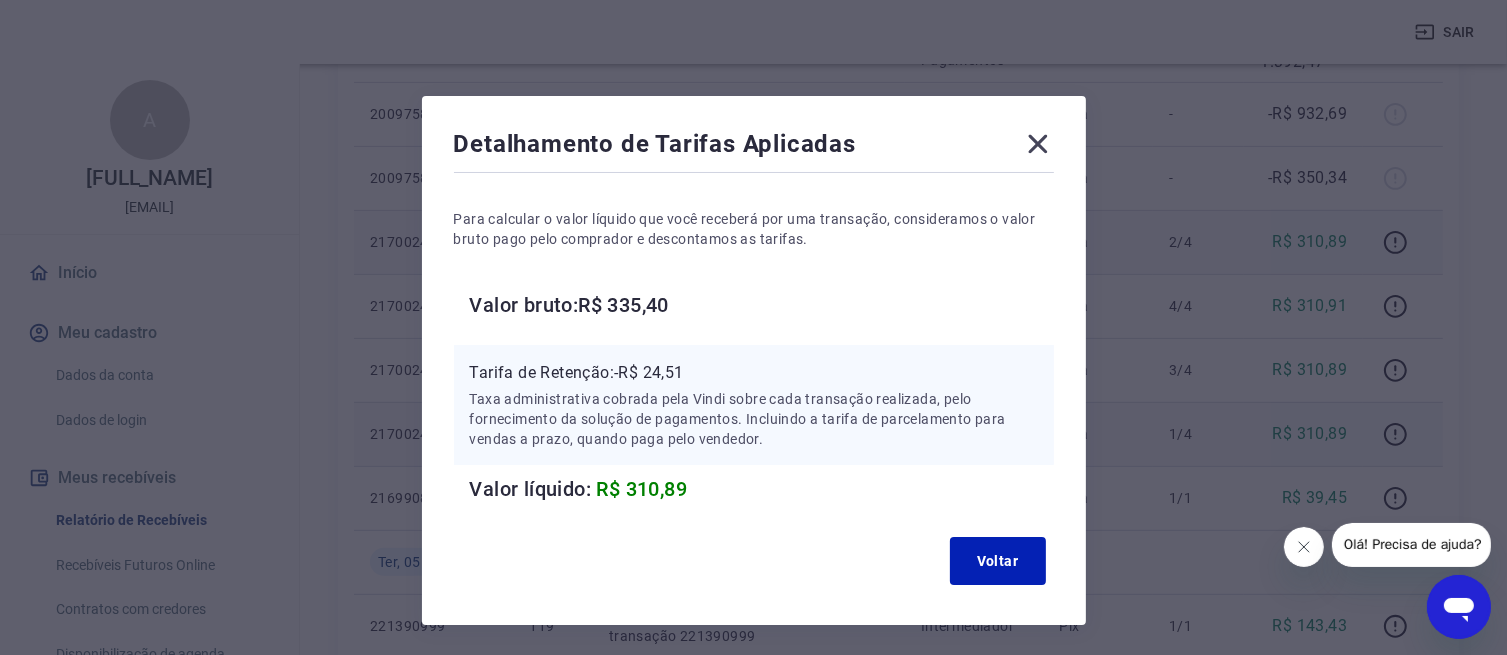 click 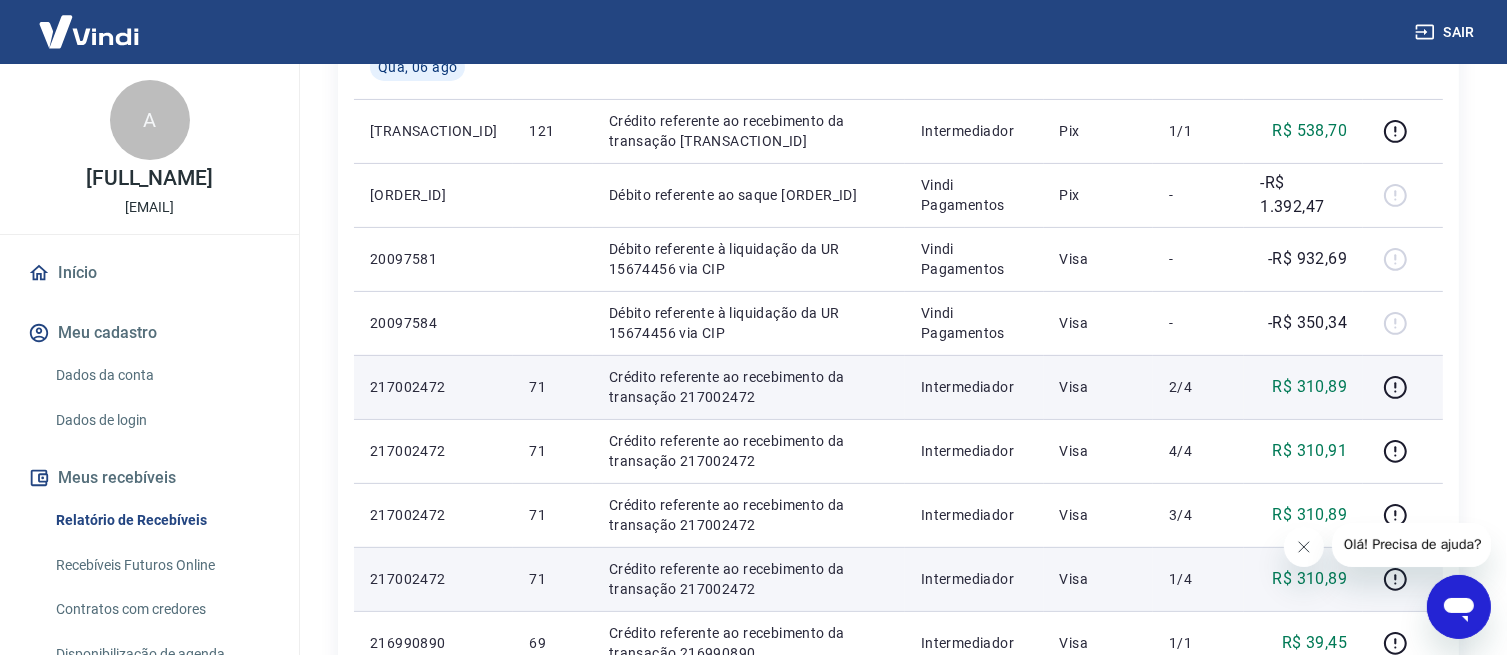 scroll, scrollTop: 545, scrollLeft: 0, axis: vertical 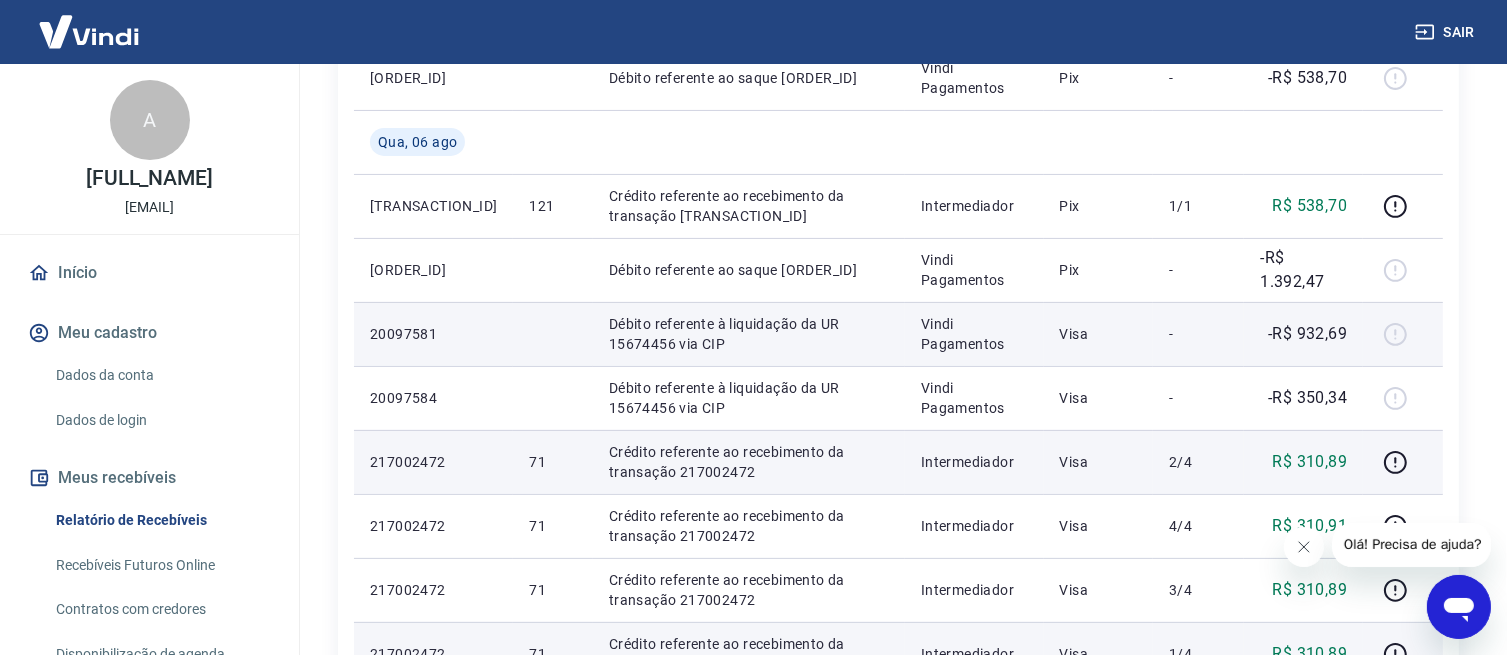 click on "-R$ 932,69" at bounding box center [1307, 334] 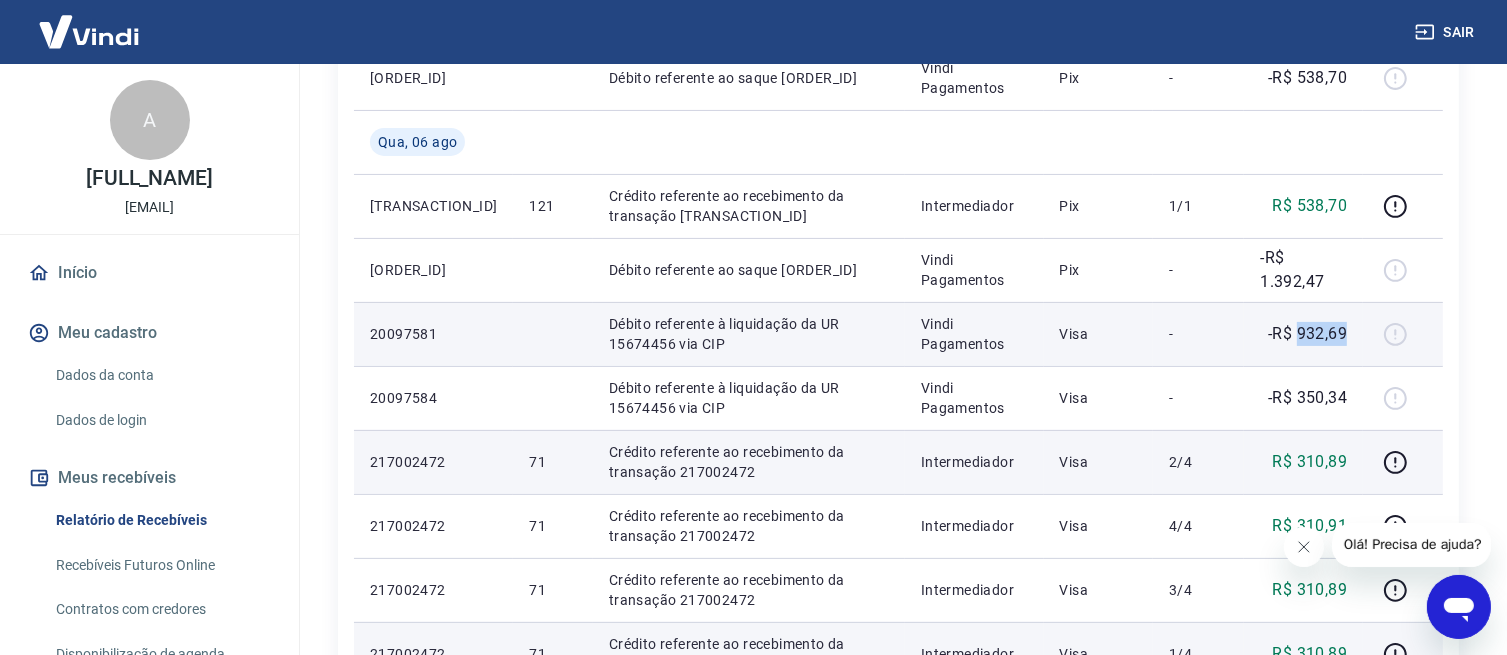 drag, startPoint x: 1344, startPoint y: 332, endPoint x: 1300, endPoint y: 332, distance: 44 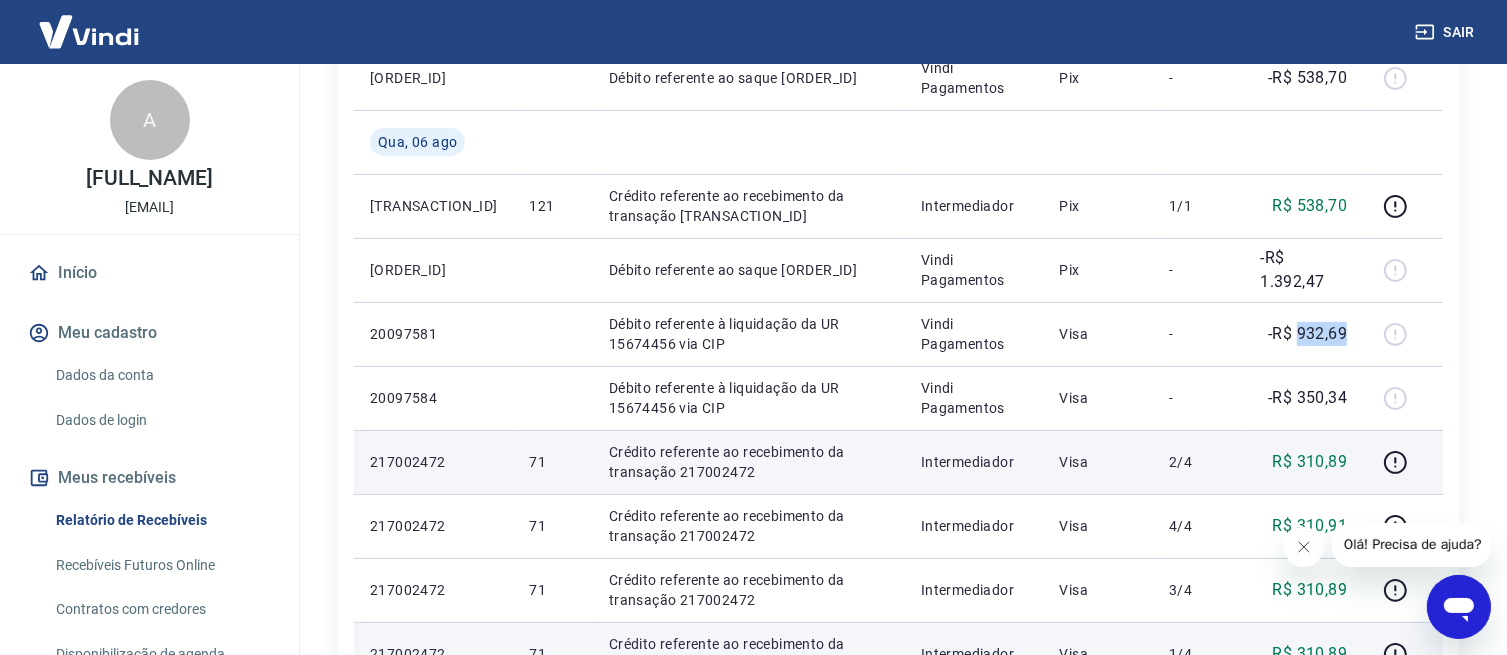 scroll, scrollTop: 473, scrollLeft: 0, axis: vertical 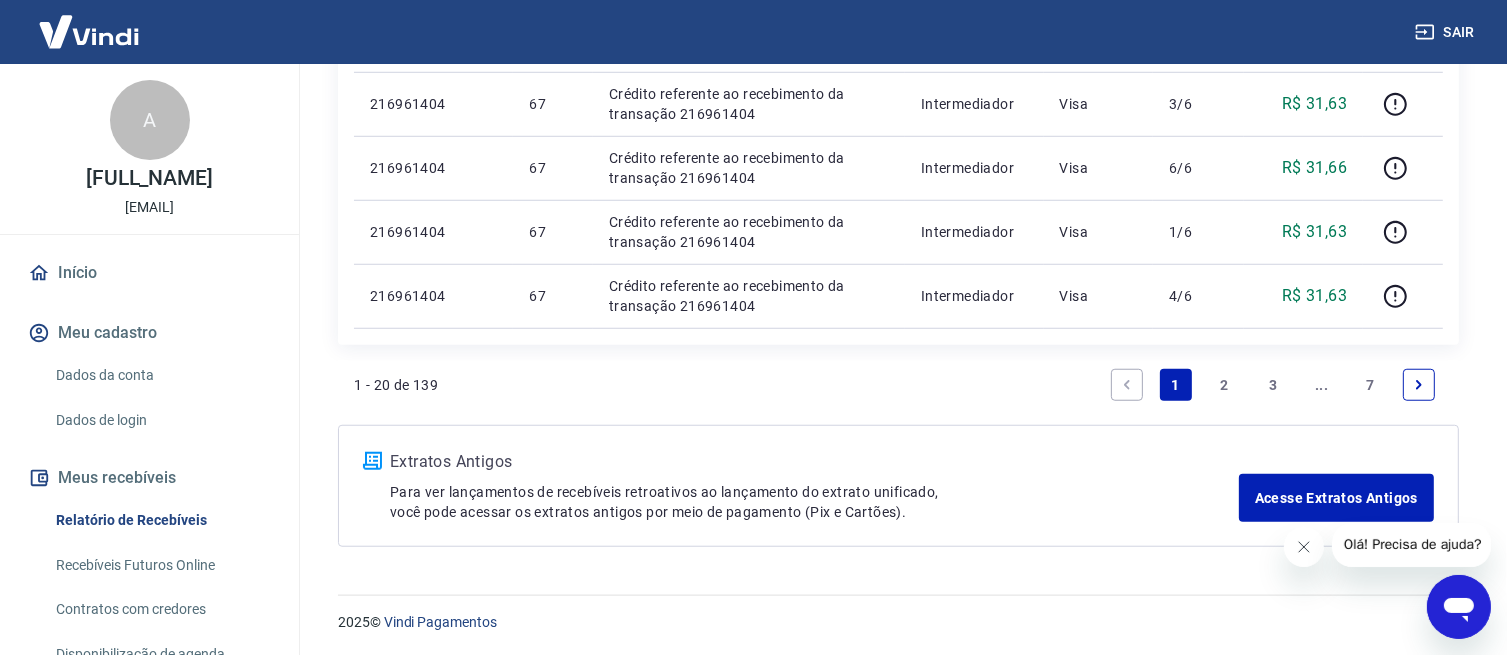 click on "2" at bounding box center [1224, 385] 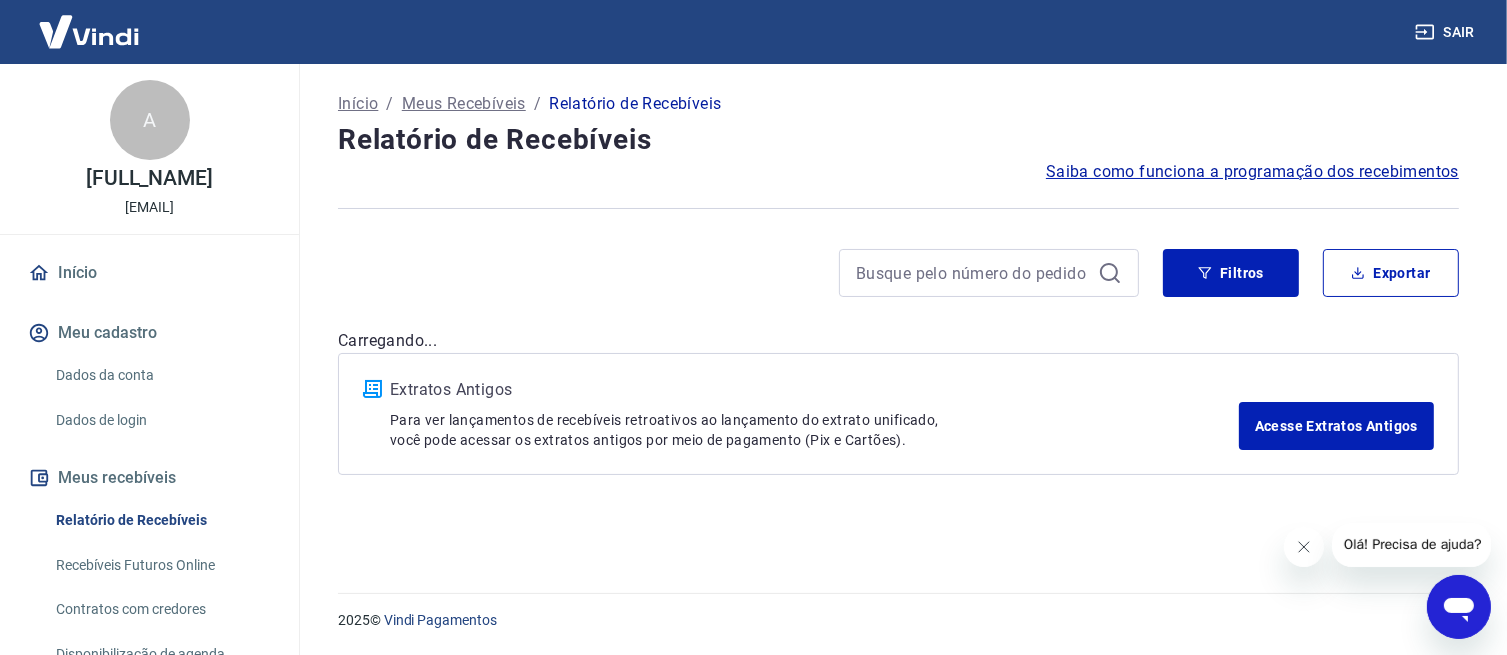 scroll, scrollTop: 0, scrollLeft: 0, axis: both 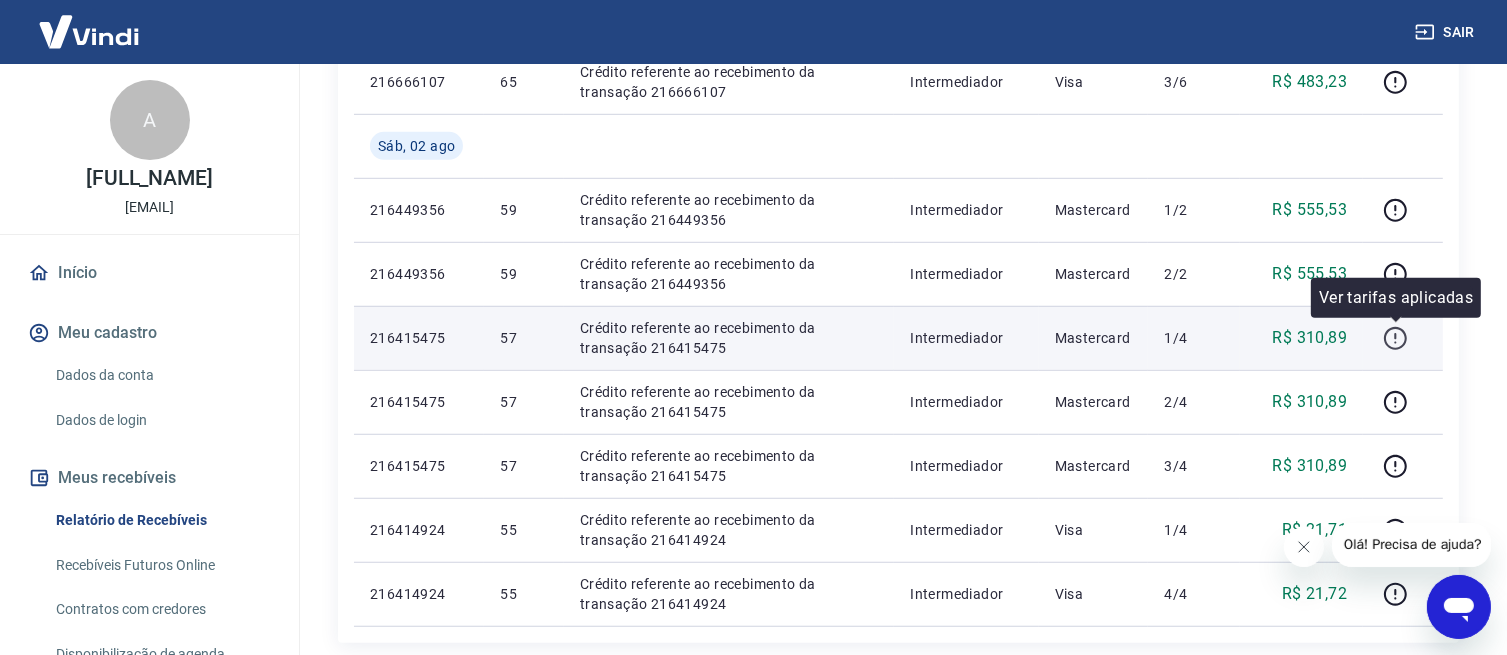 click 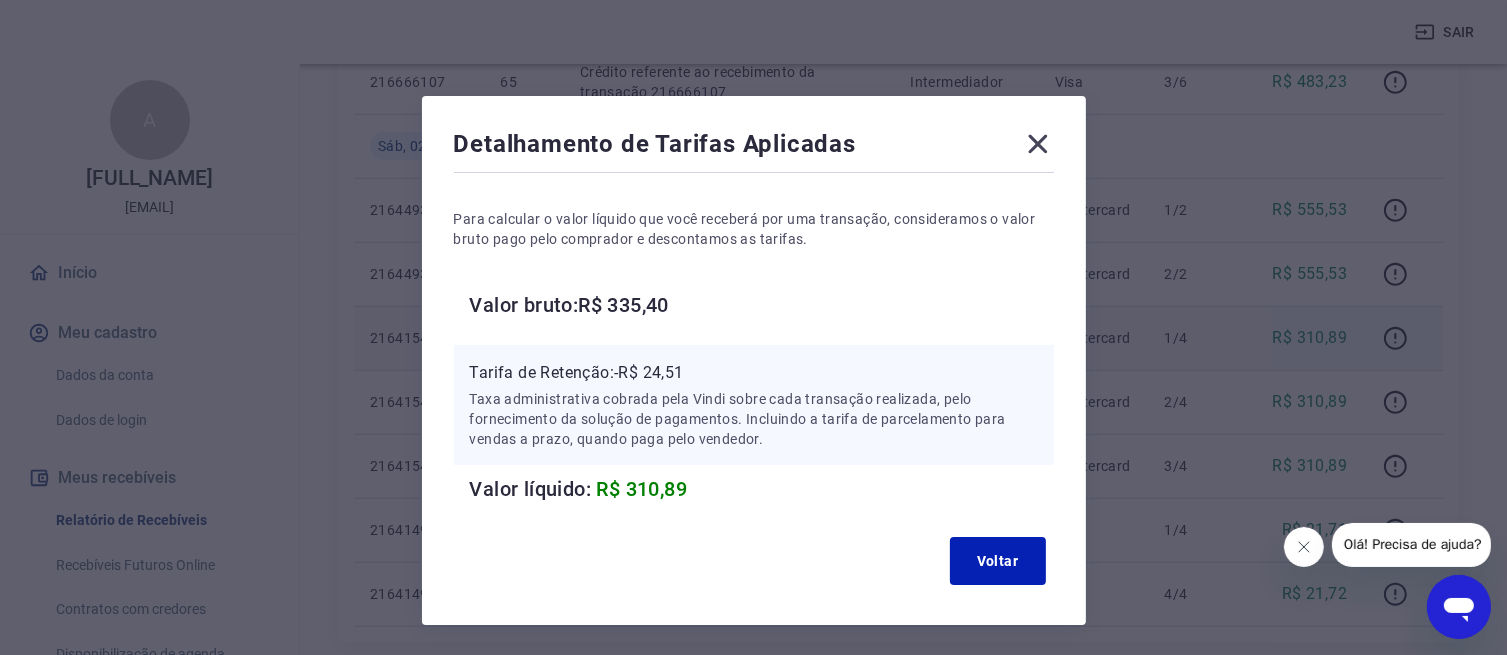 click 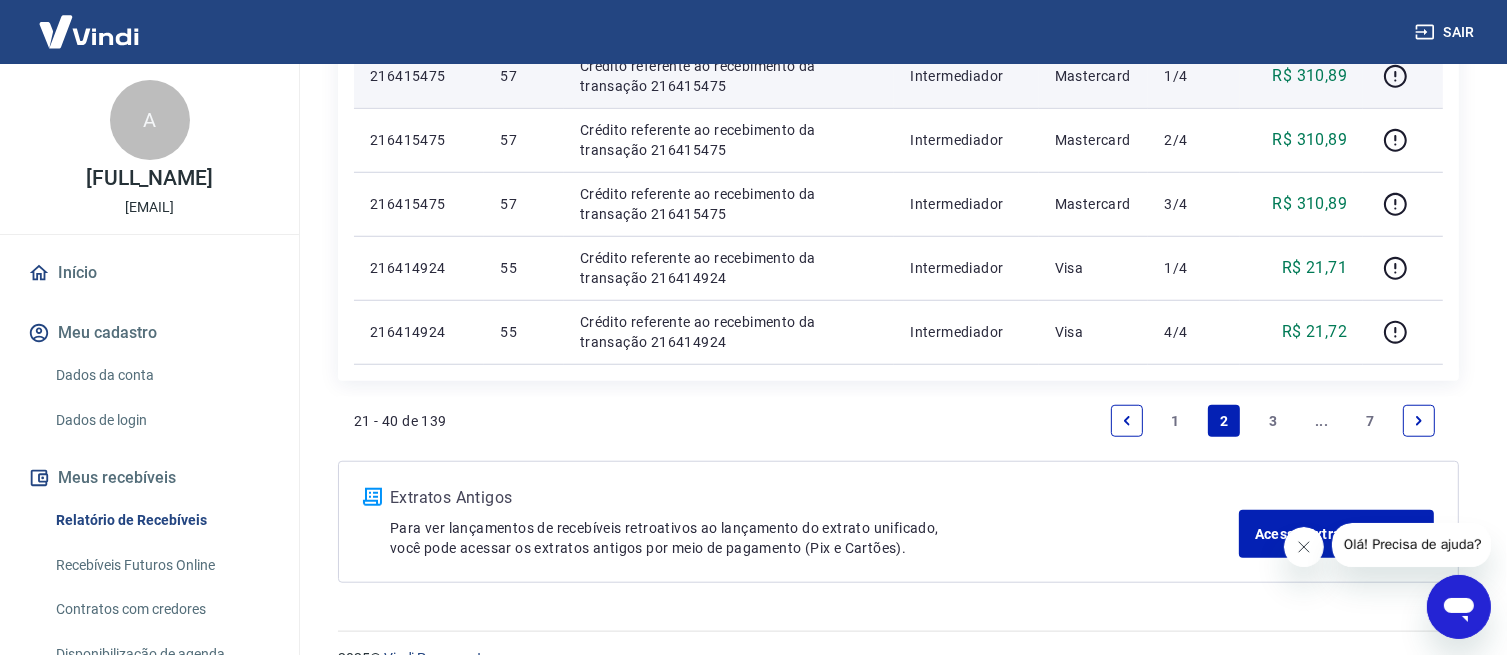 scroll, scrollTop: 1593, scrollLeft: 0, axis: vertical 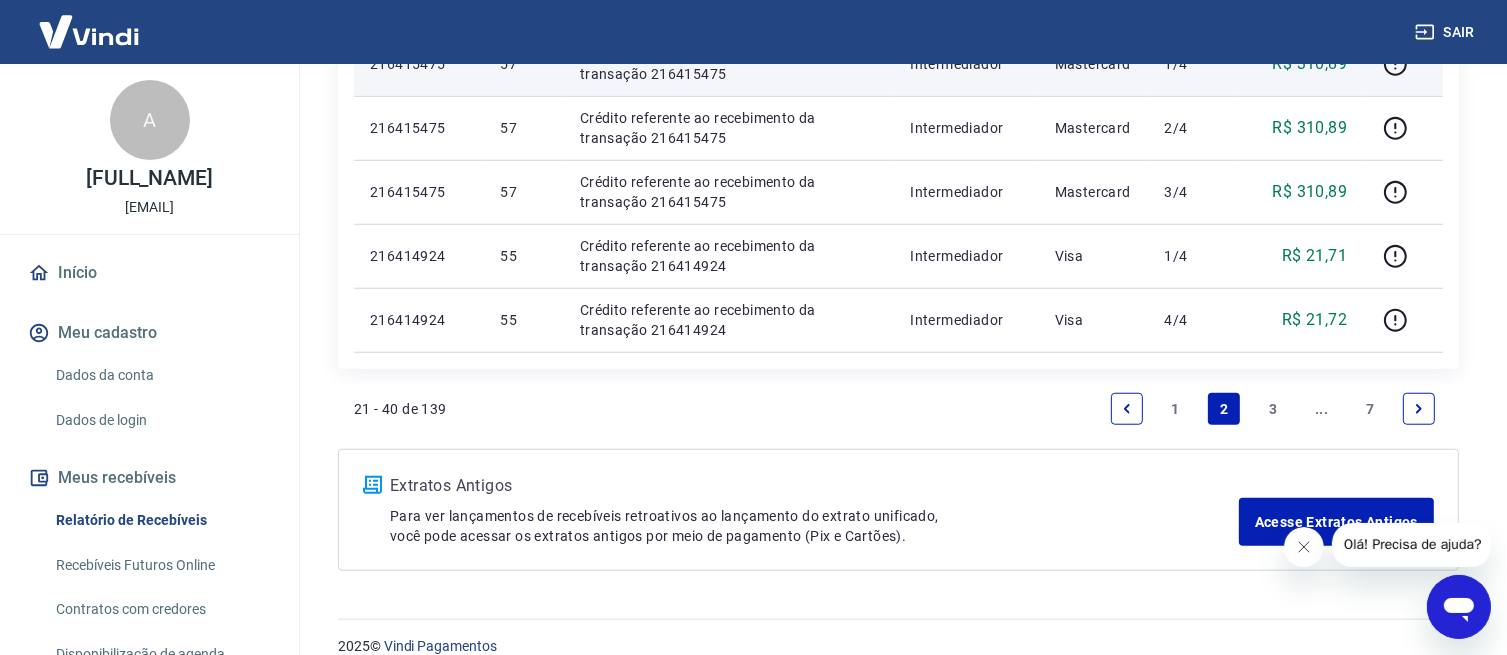 click on "3" at bounding box center [1273, 409] 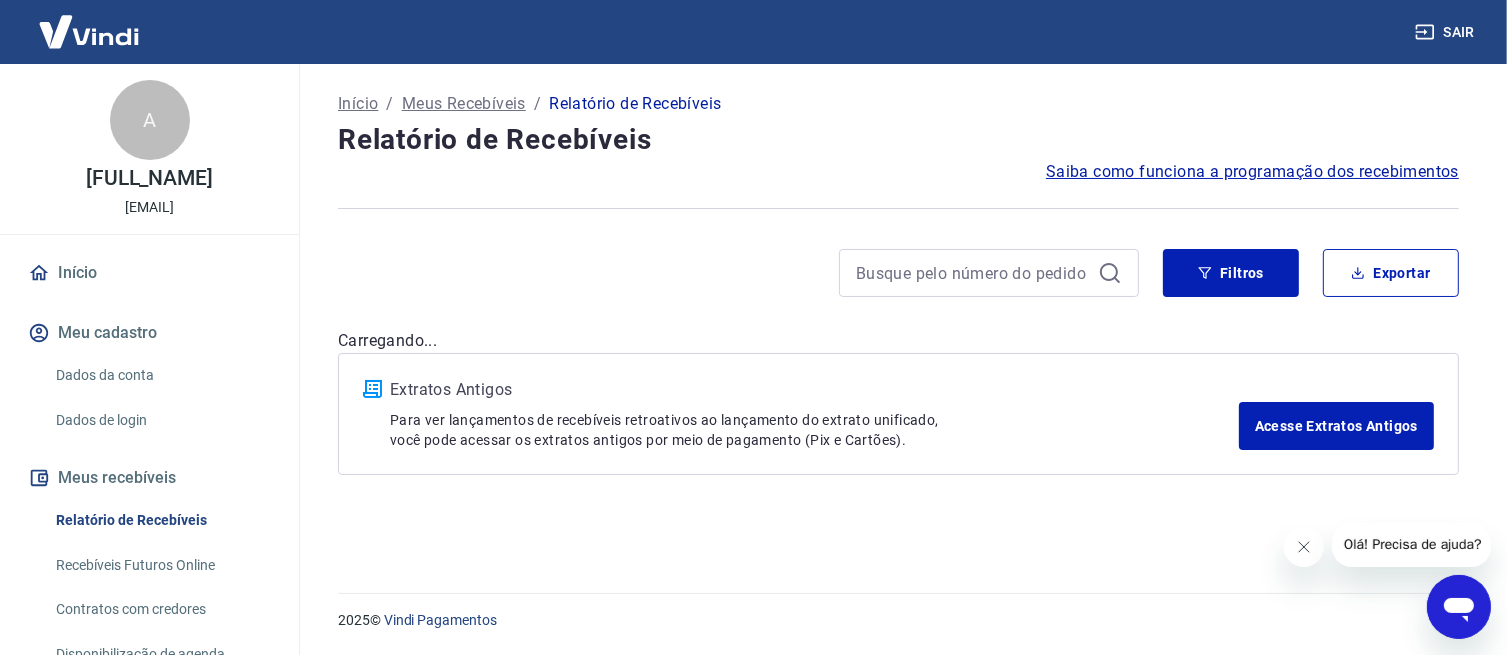 scroll, scrollTop: 0, scrollLeft: 0, axis: both 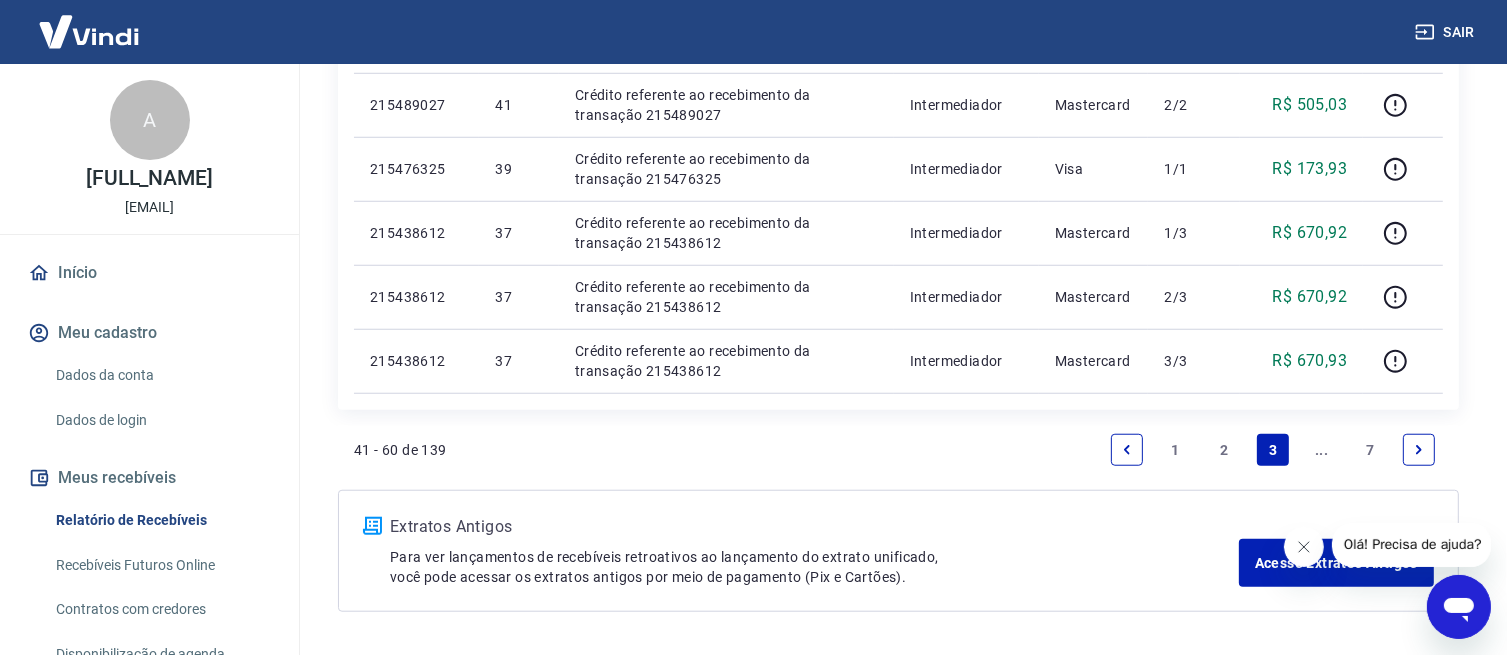 click on "..." at bounding box center (1322, 450) 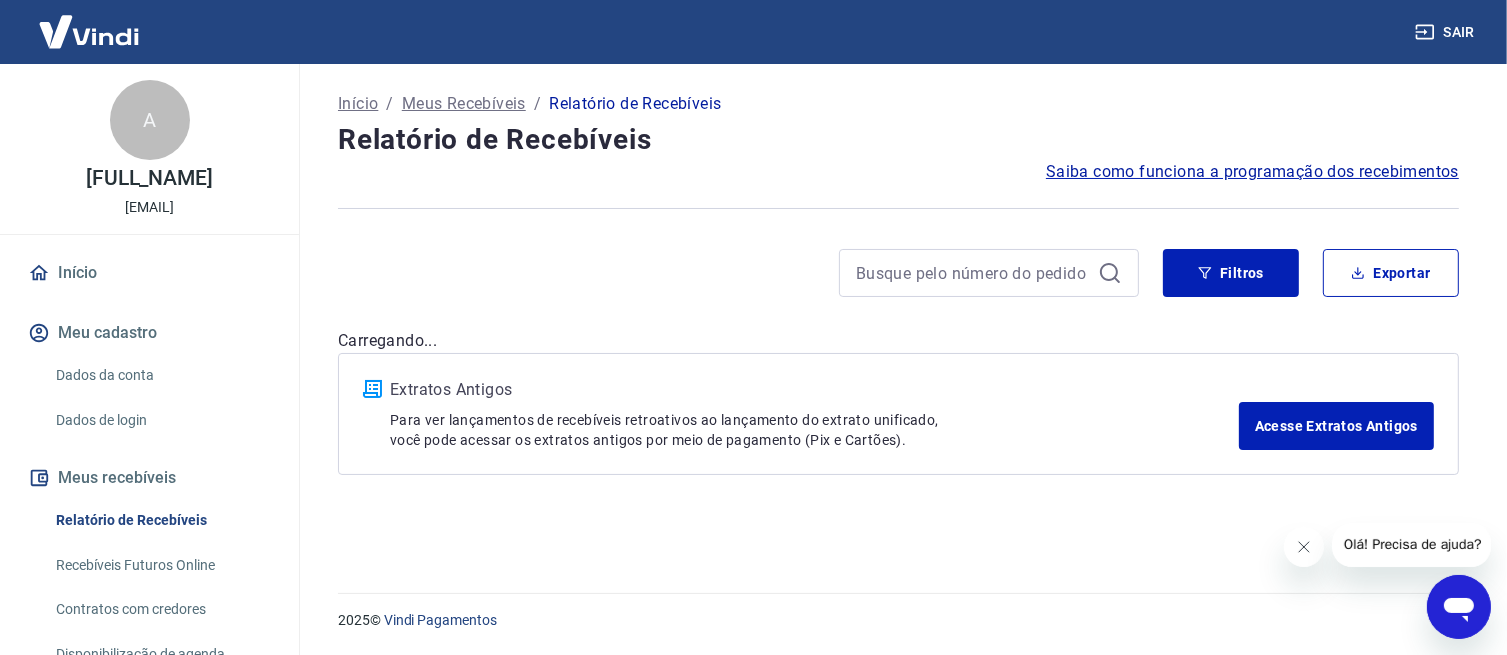 scroll, scrollTop: 0, scrollLeft: 0, axis: both 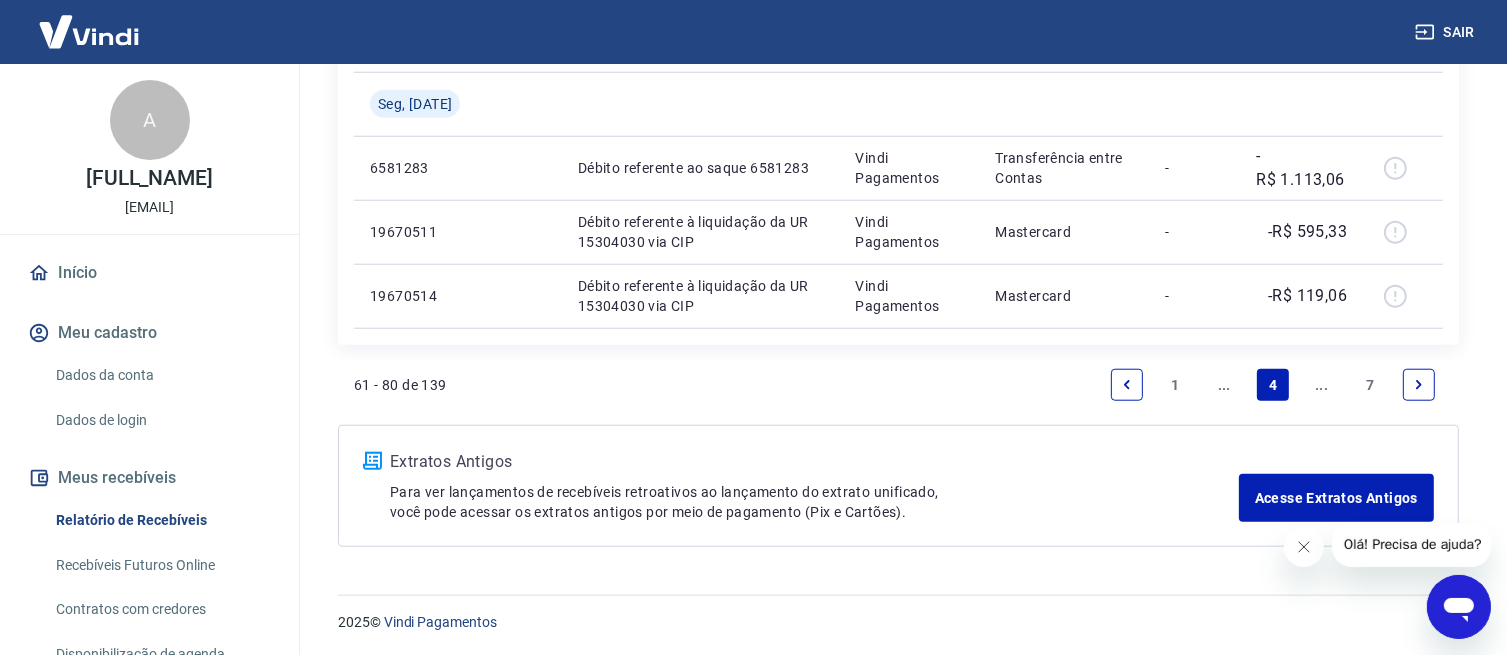 click at bounding box center (1303, 546) 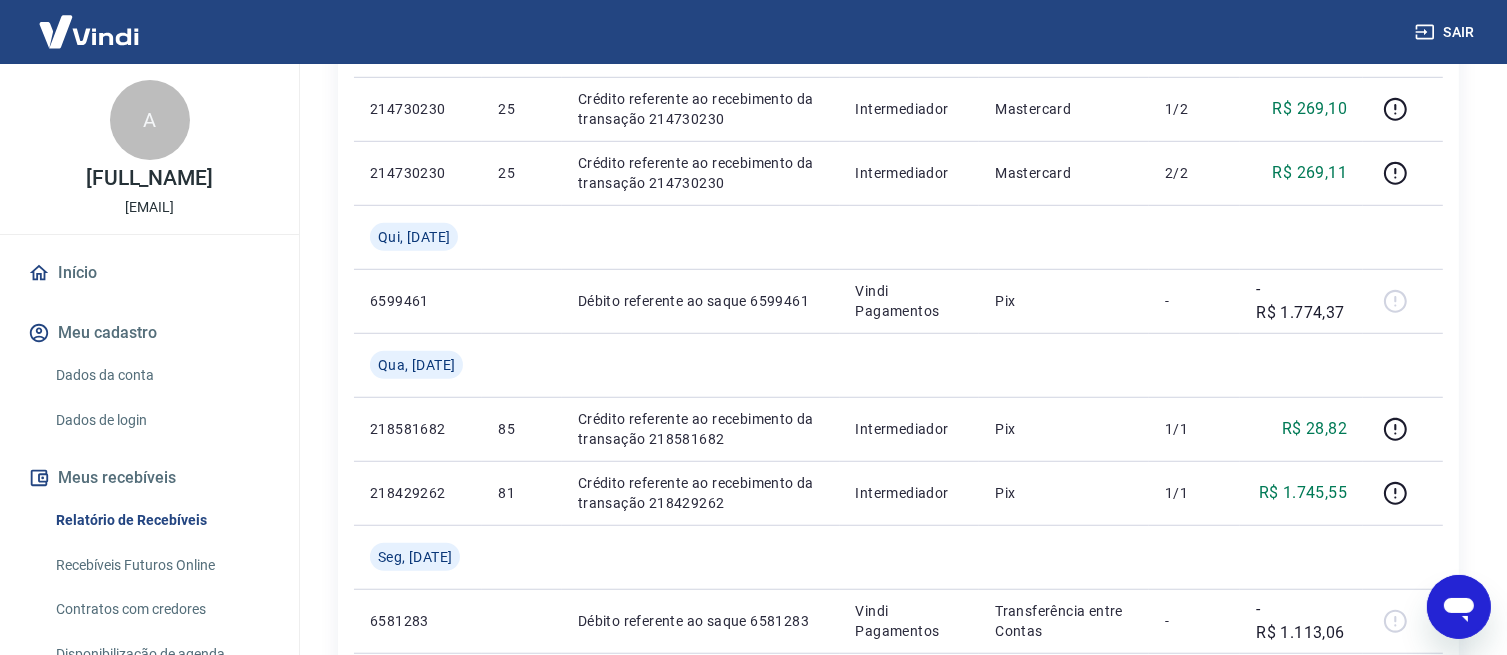 scroll, scrollTop: 1343, scrollLeft: 0, axis: vertical 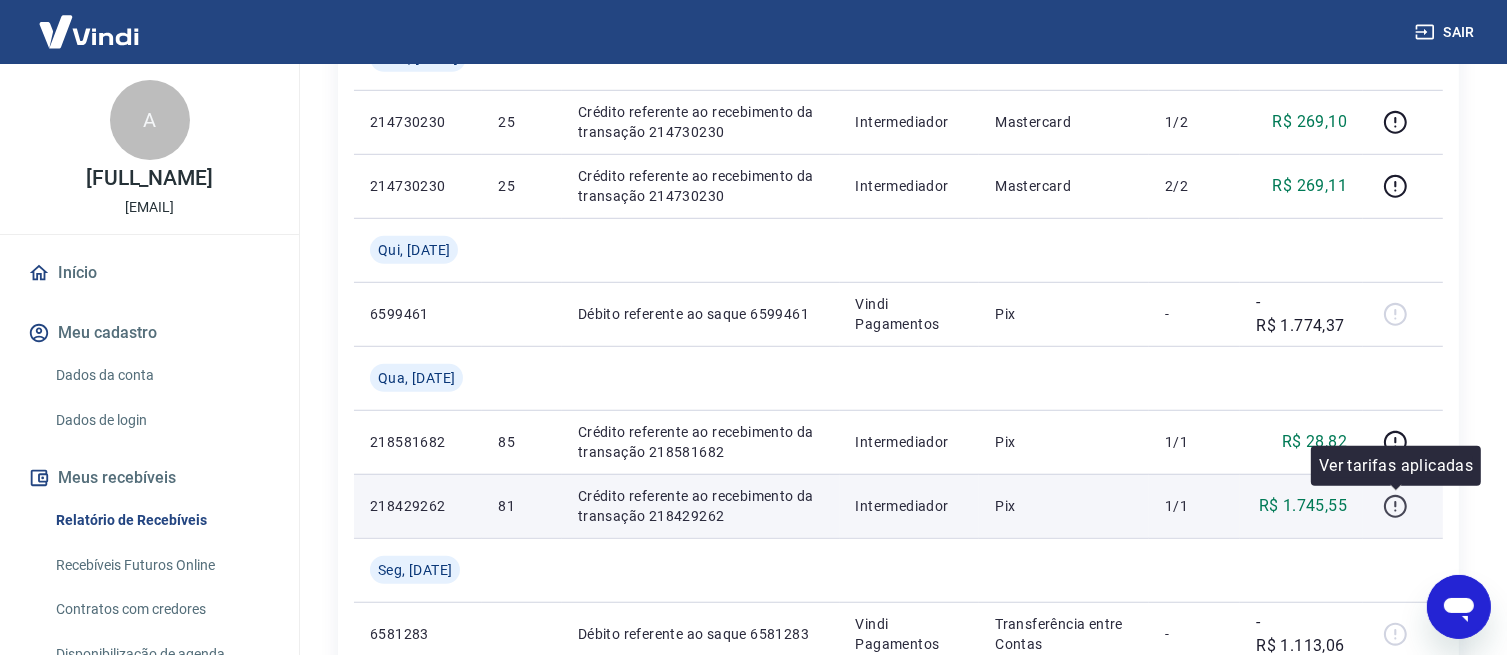 click 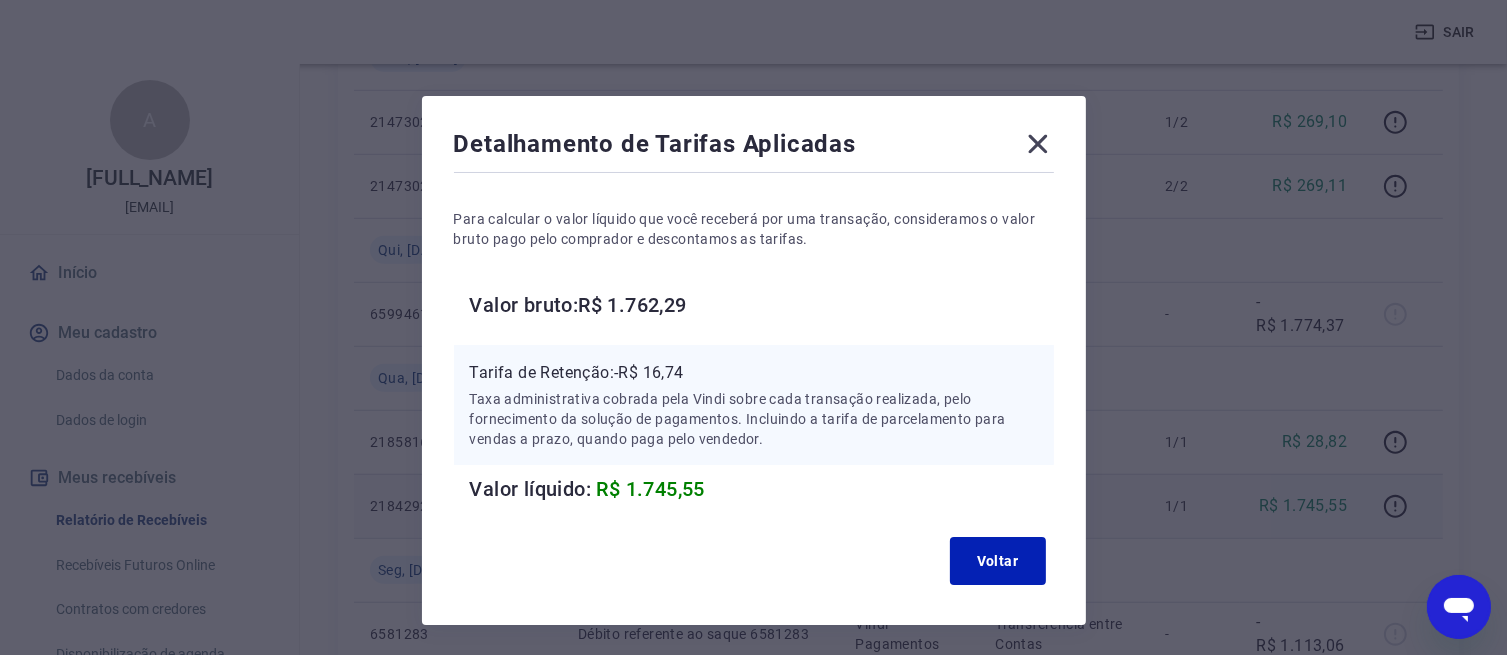 click 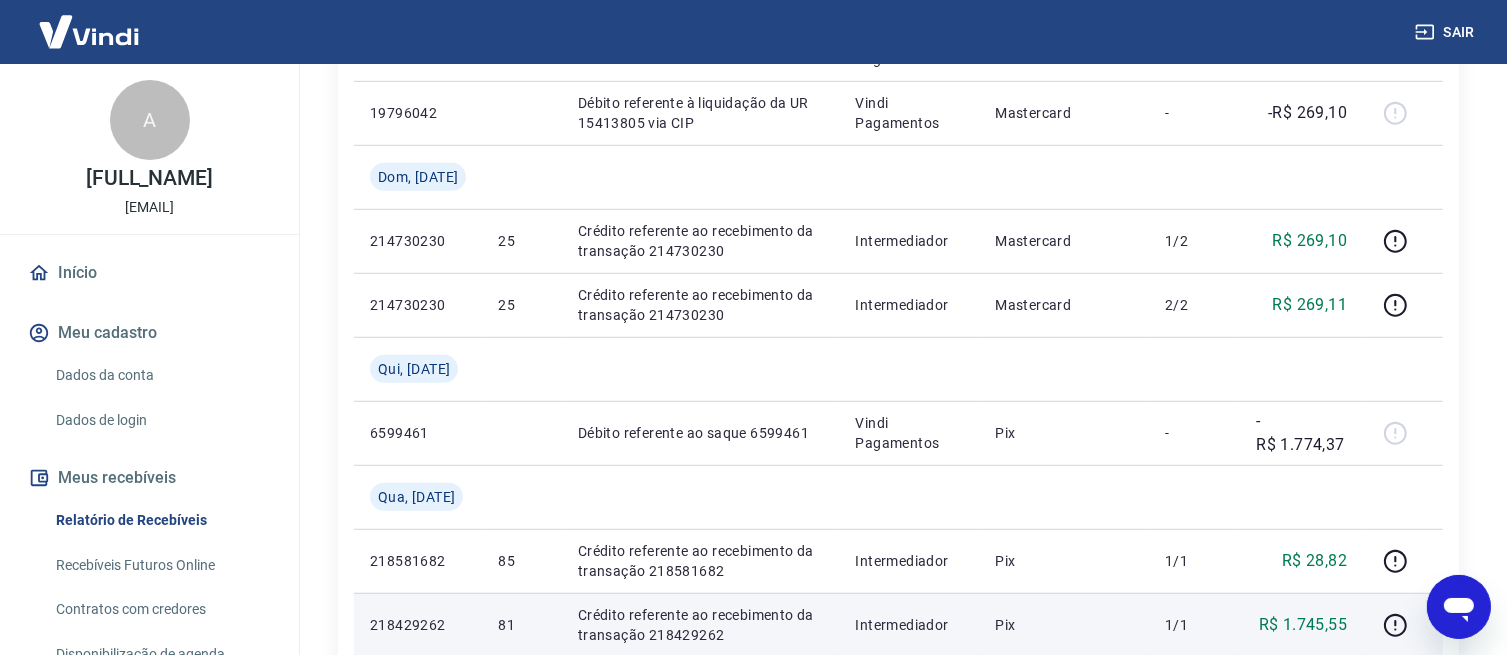 scroll, scrollTop: 1227, scrollLeft: 0, axis: vertical 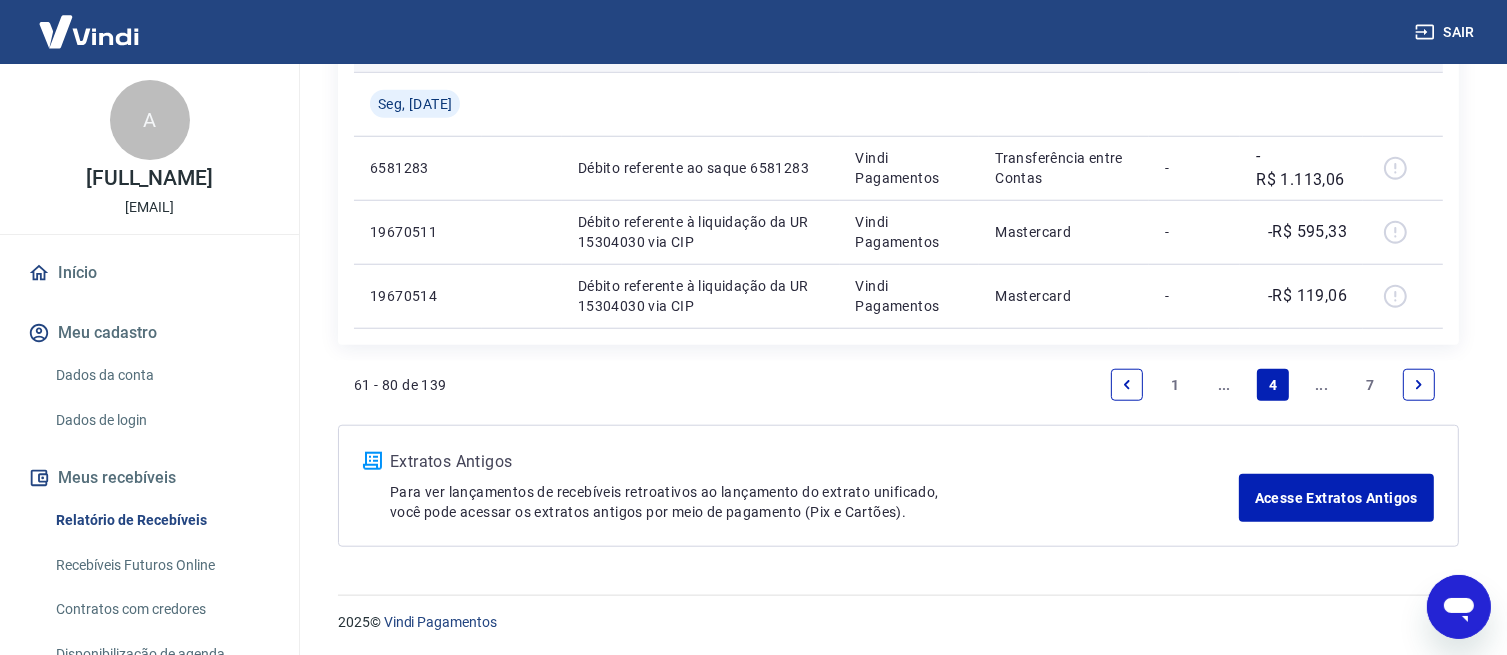 click on "1" at bounding box center [1176, 385] 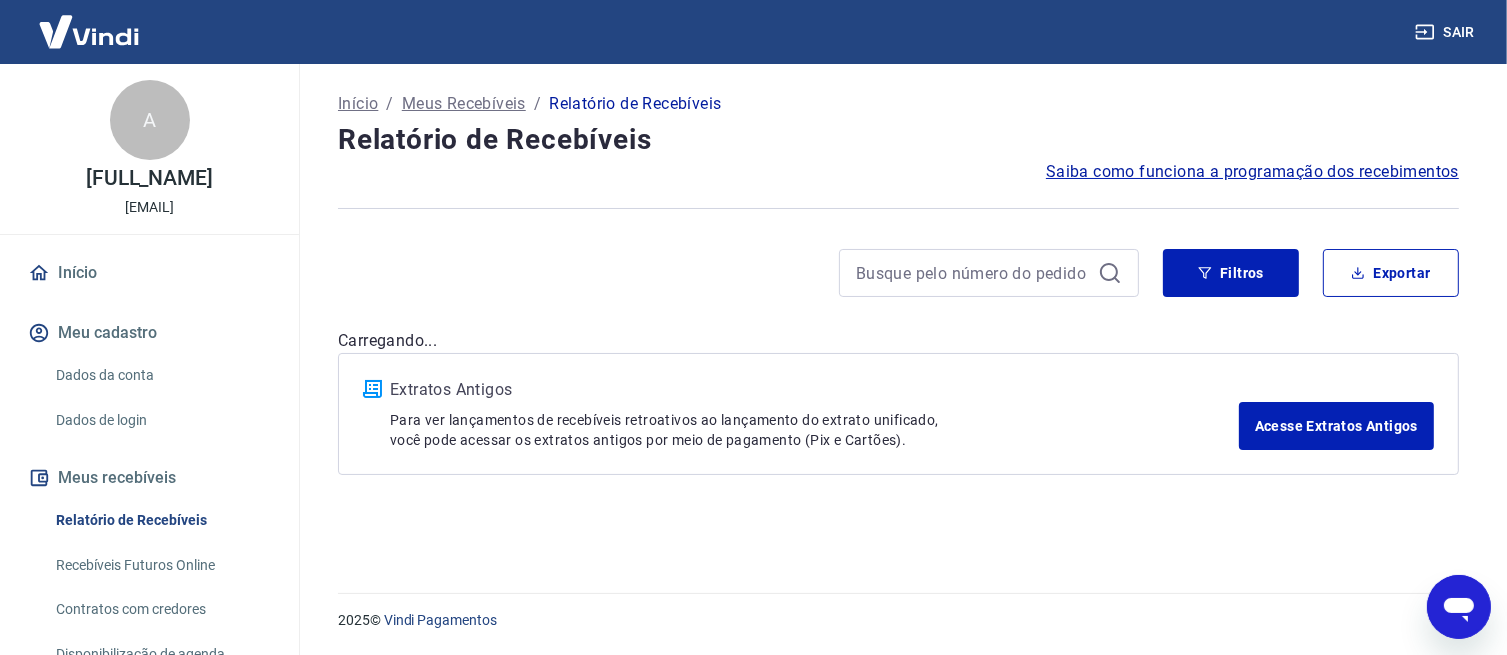 scroll, scrollTop: 0, scrollLeft: 0, axis: both 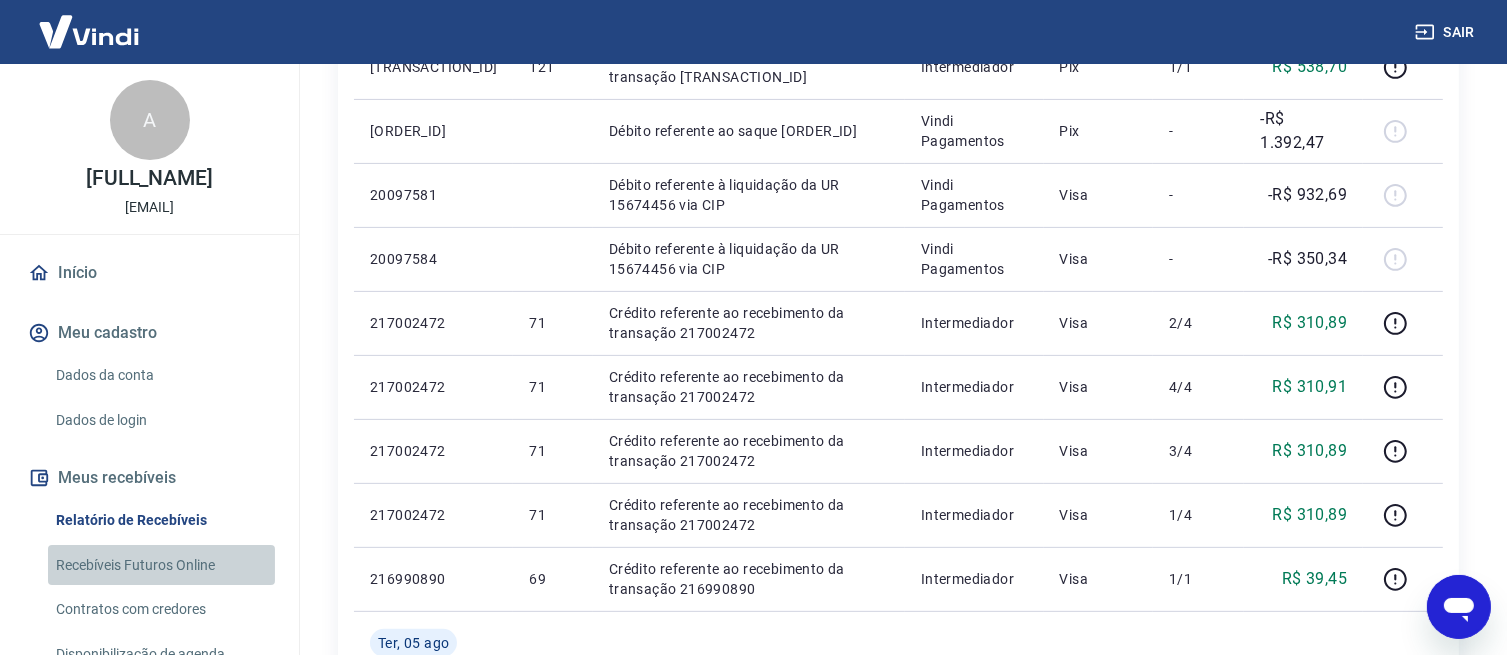 click on "Recebíveis Futuros Online" at bounding box center (161, 565) 